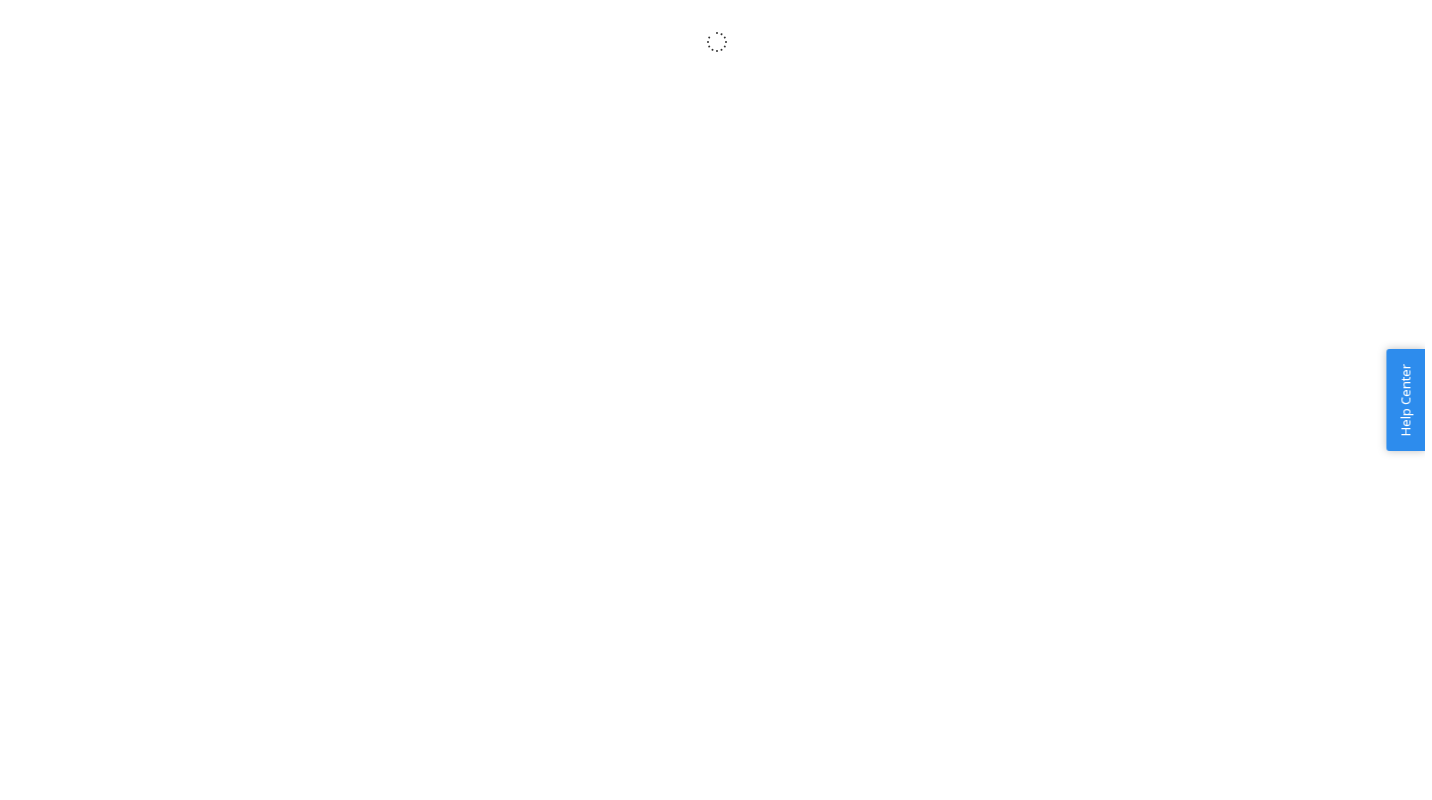 scroll, scrollTop: 0, scrollLeft: 0, axis: both 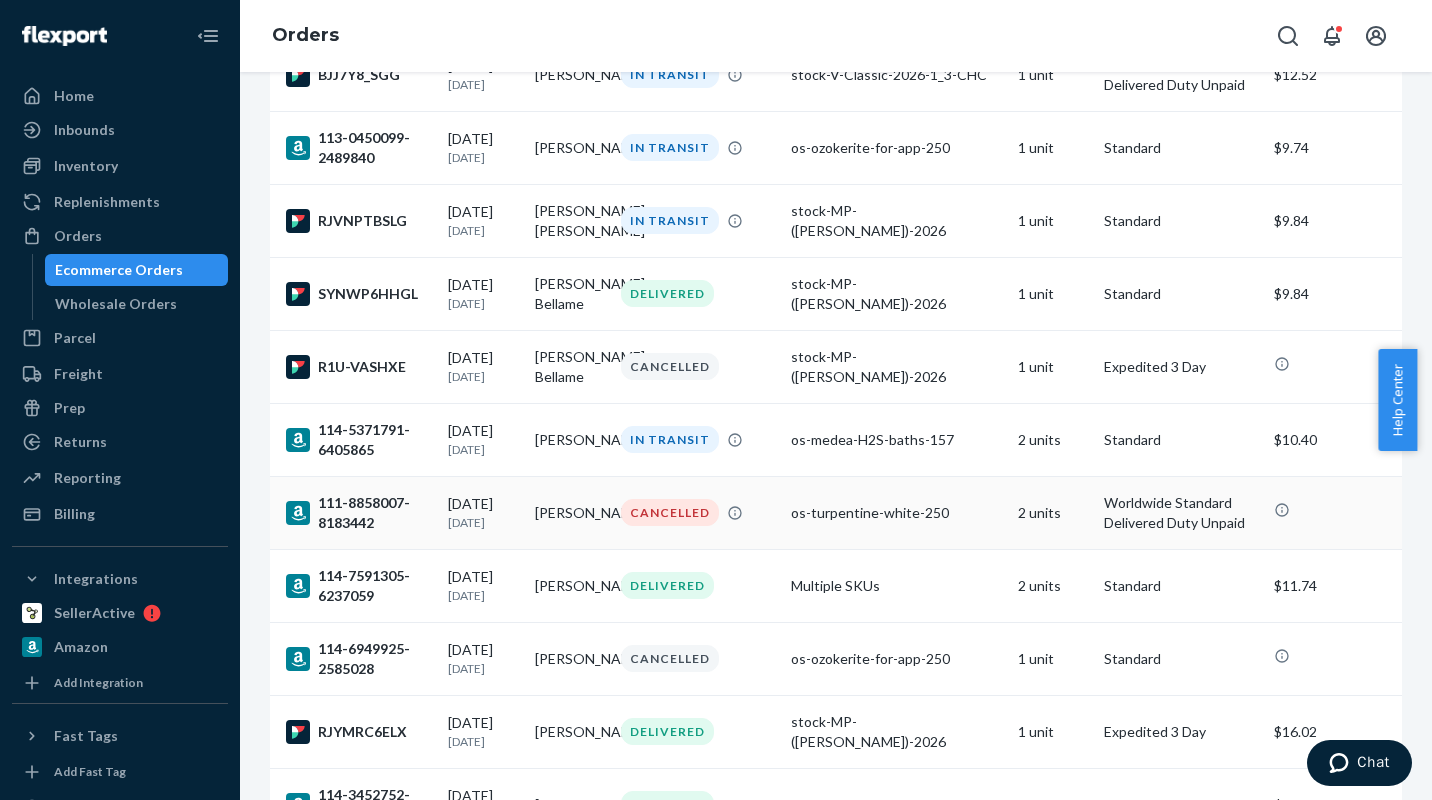click on "os-turpentine-white-250" at bounding box center (896, 513) 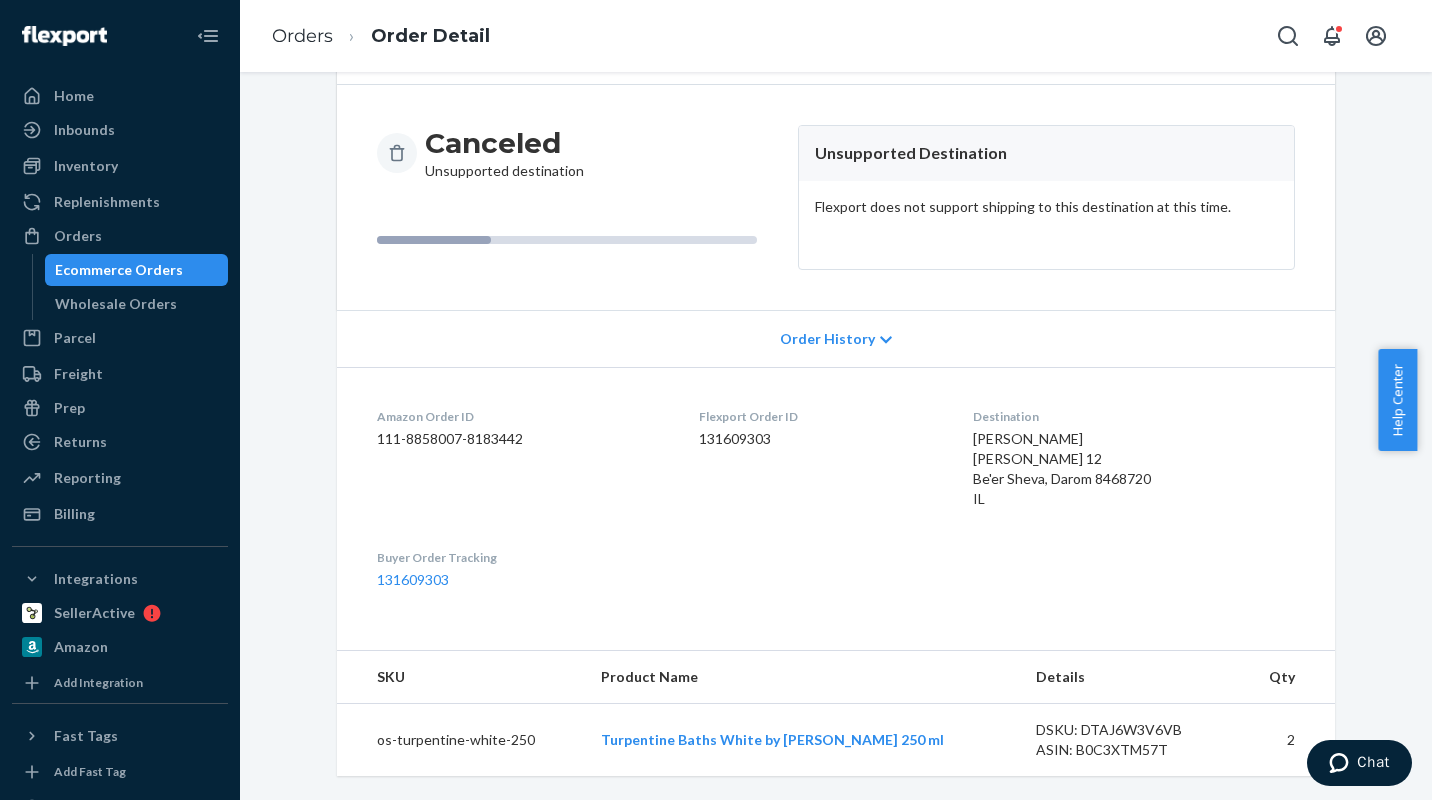 scroll, scrollTop: 0, scrollLeft: 0, axis: both 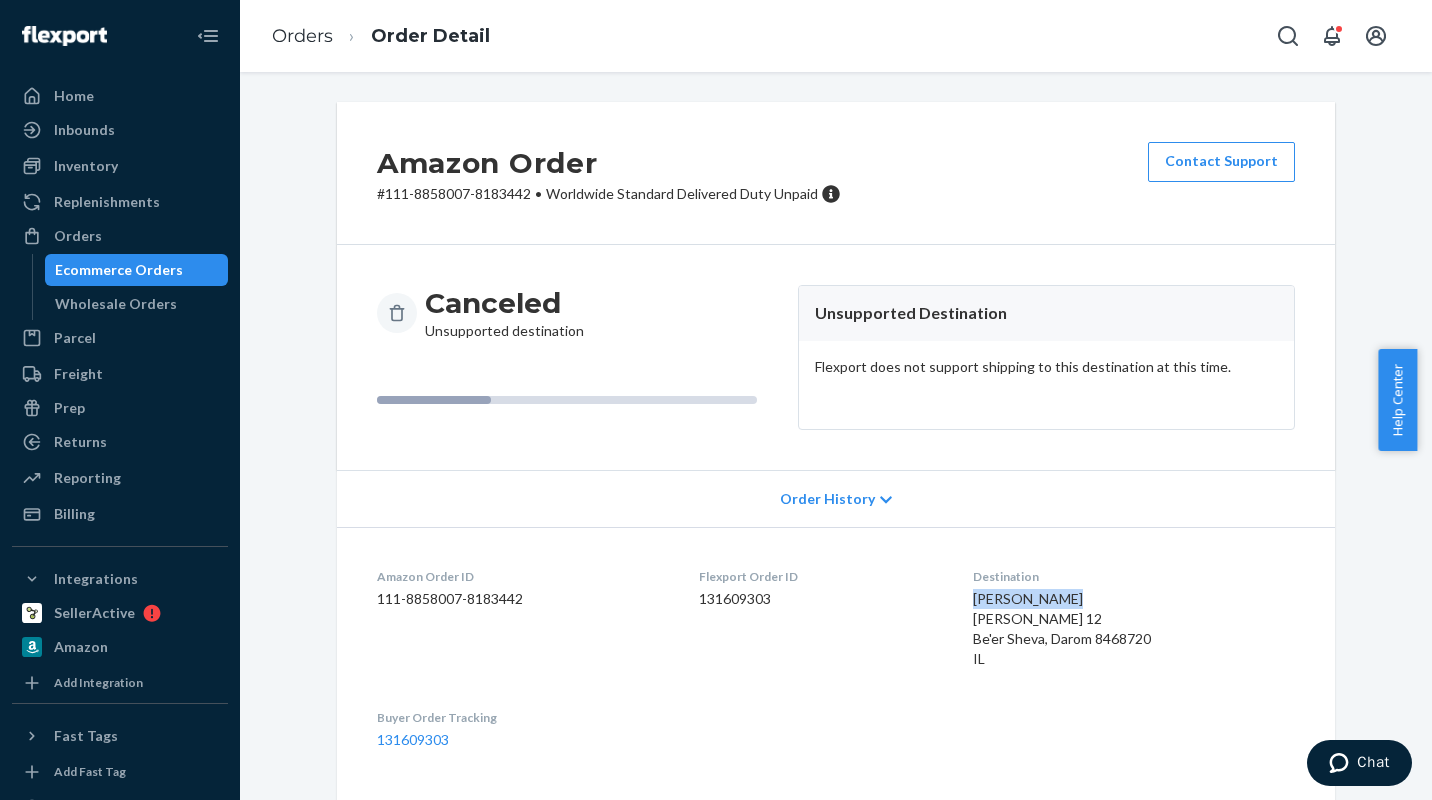 drag, startPoint x: 984, startPoint y: 597, endPoint x: 1047, endPoint y: 596, distance: 63.007935 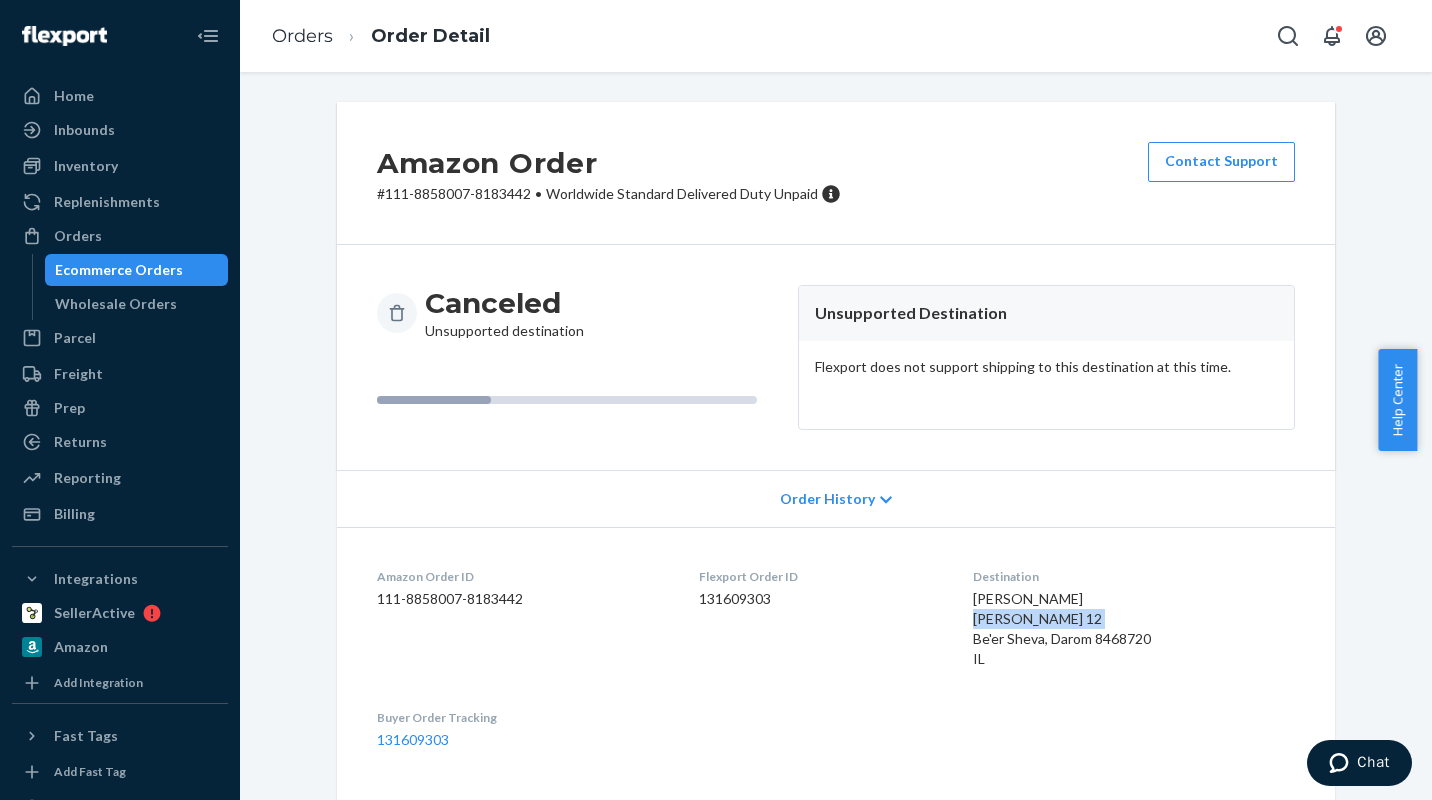 drag, startPoint x: 964, startPoint y: 618, endPoint x: 1089, endPoint y: 618, distance: 125 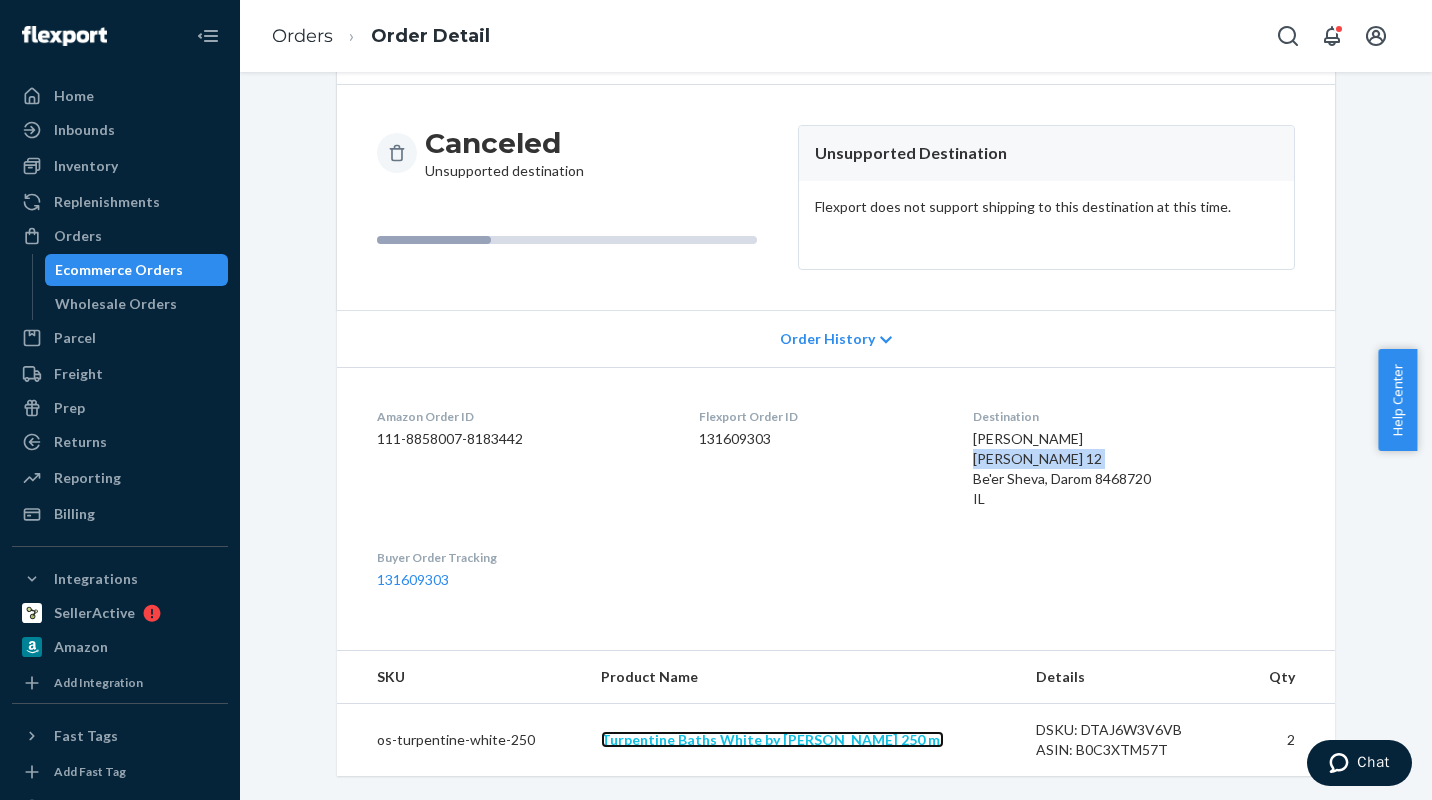 click on "Turpentine Baths White by Dr Pirogov 250 ml" at bounding box center (772, 739) 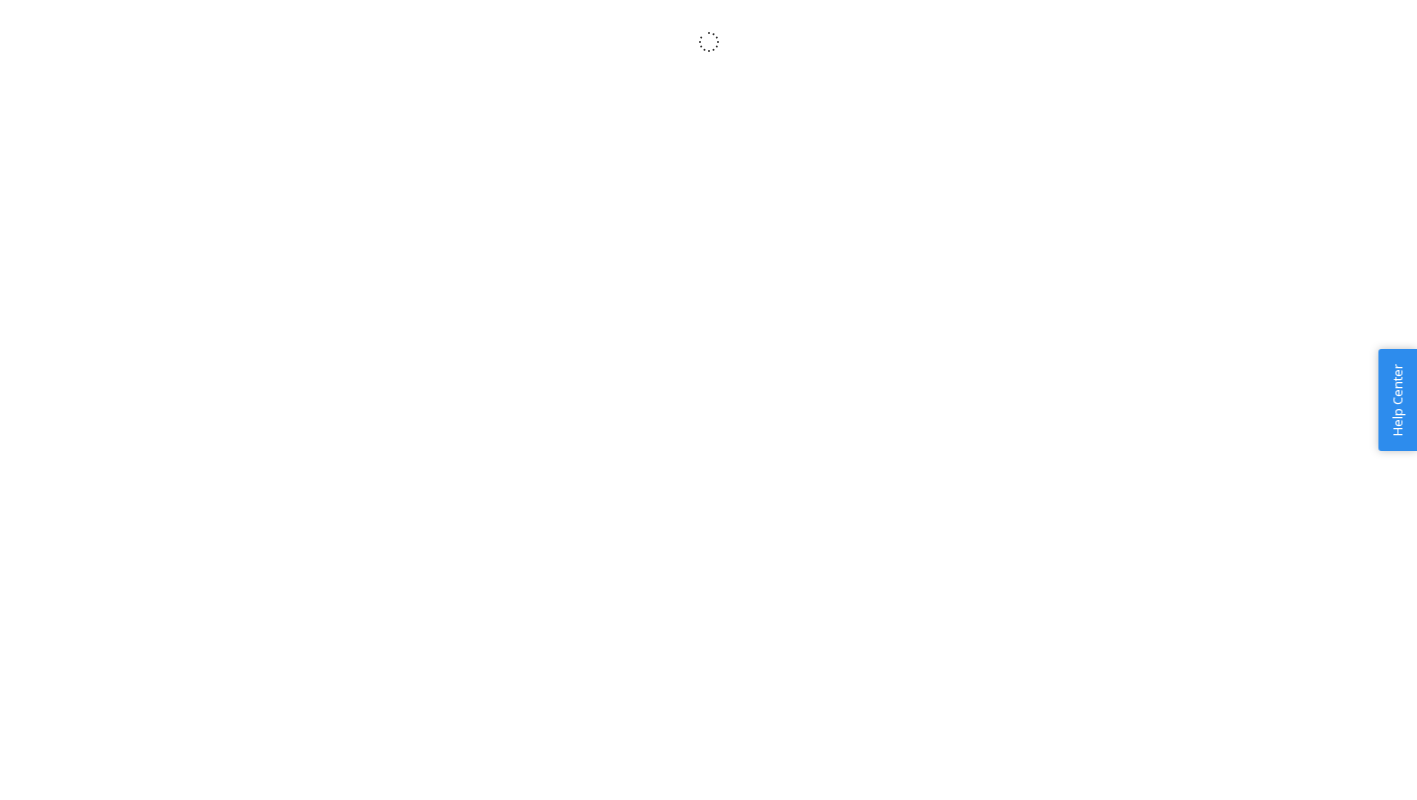 scroll, scrollTop: 0, scrollLeft: 0, axis: both 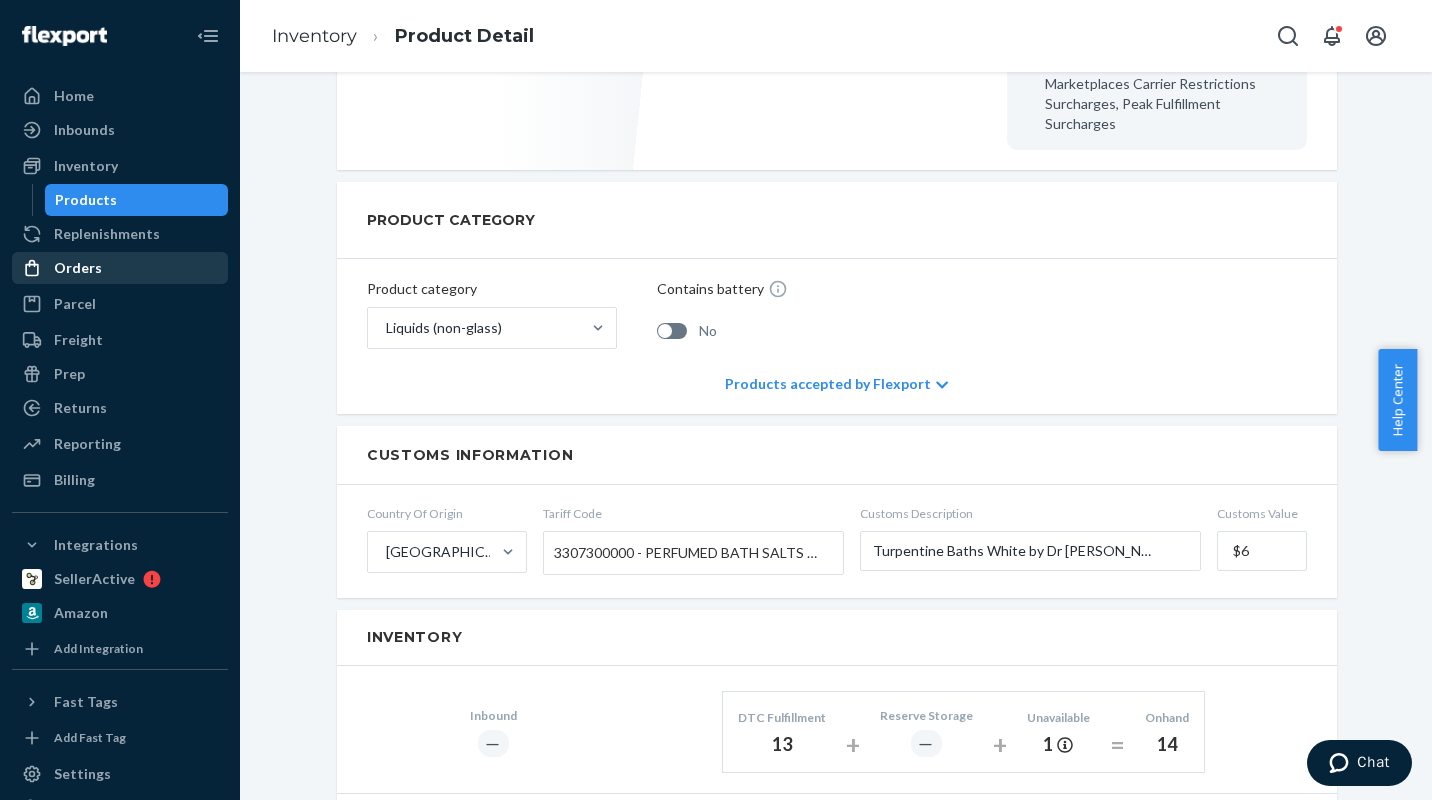 click on "Orders" at bounding box center (78, 268) 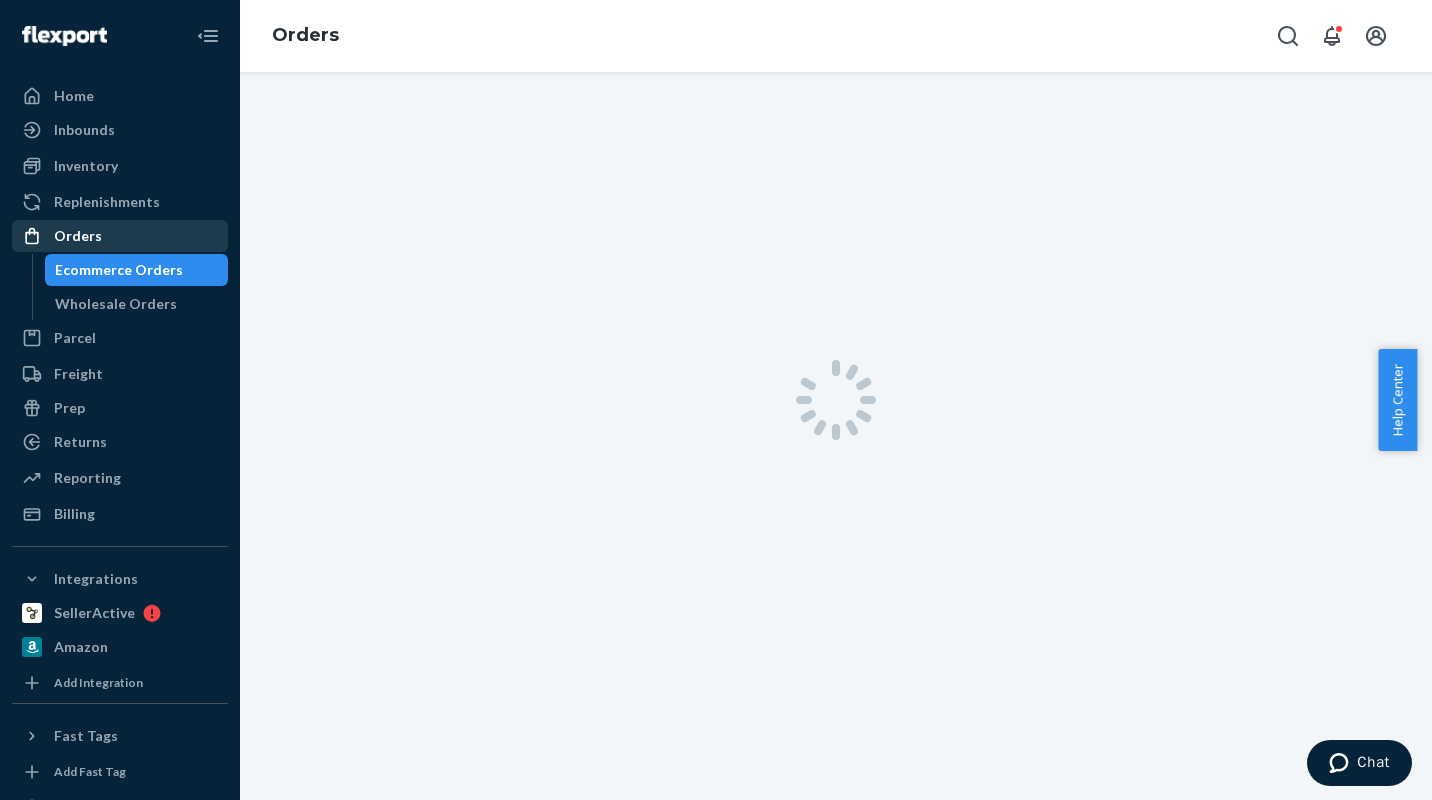 scroll, scrollTop: 0, scrollLeft: 0, axis: both 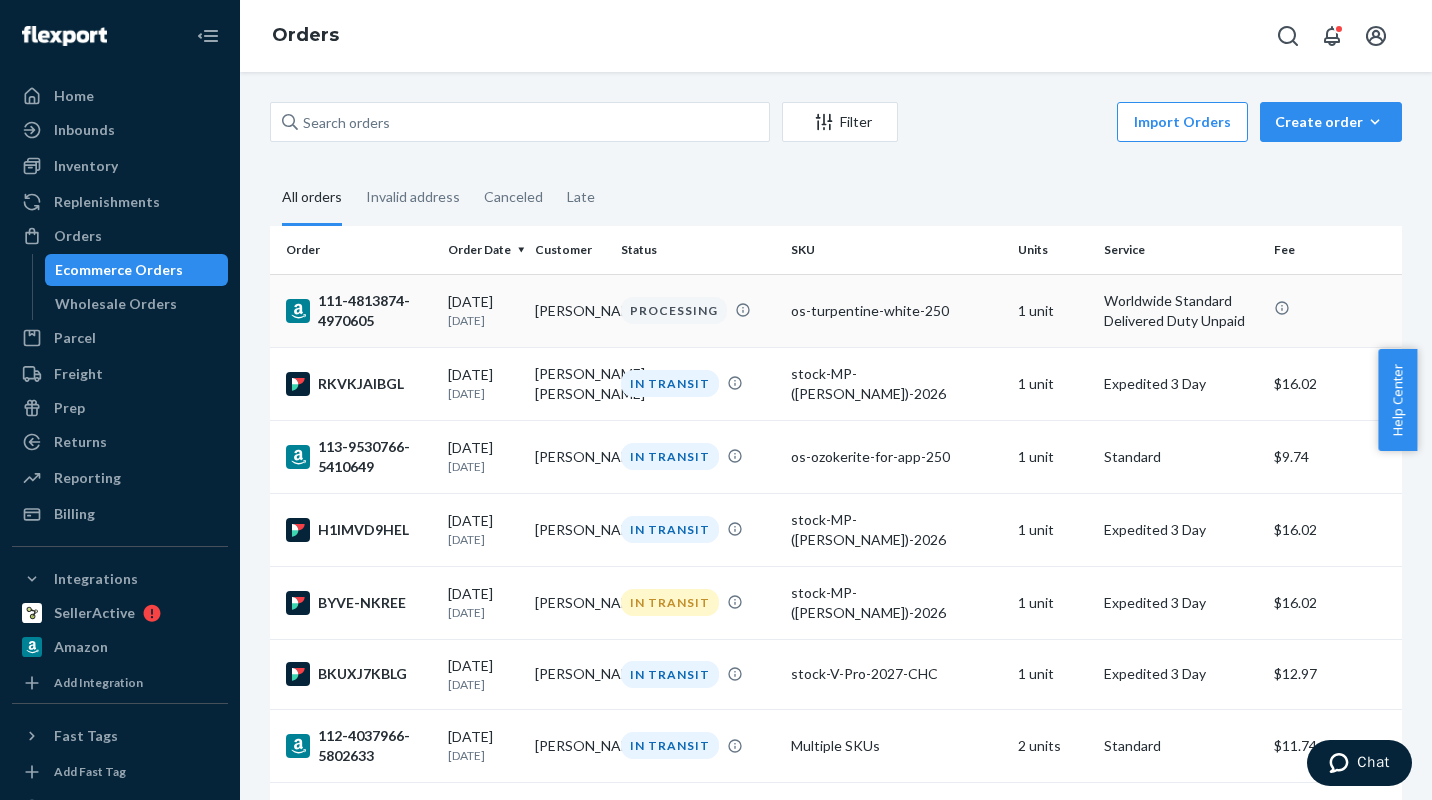 click on "os-turpentine-white-250" at bounding box center [896, 311] 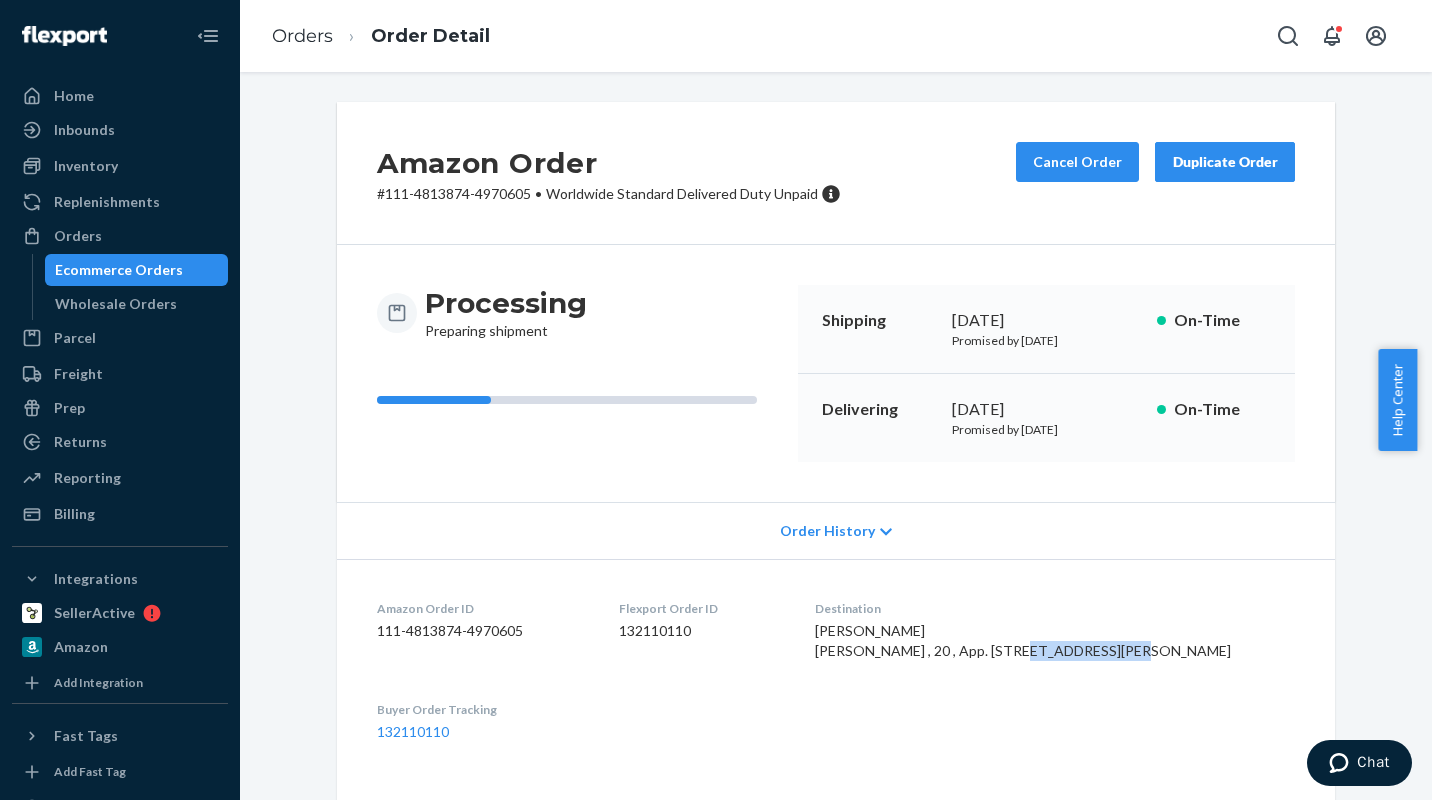 drag, startPoint x: 965, startPoint y: 668, endPoint x: 1055, endPoint y: 668, distance: 90 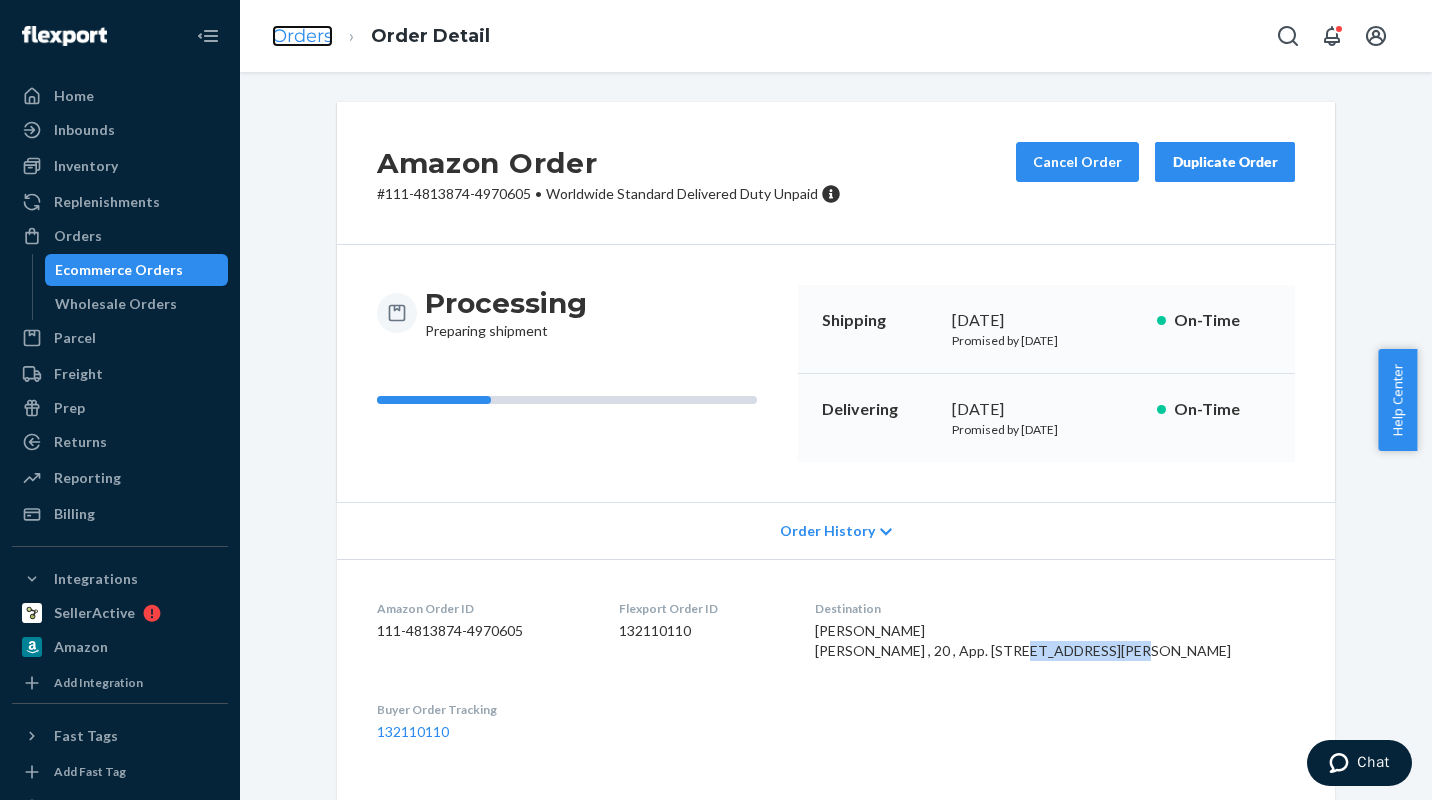 click on "Orders" at bounding box center (302, 36) 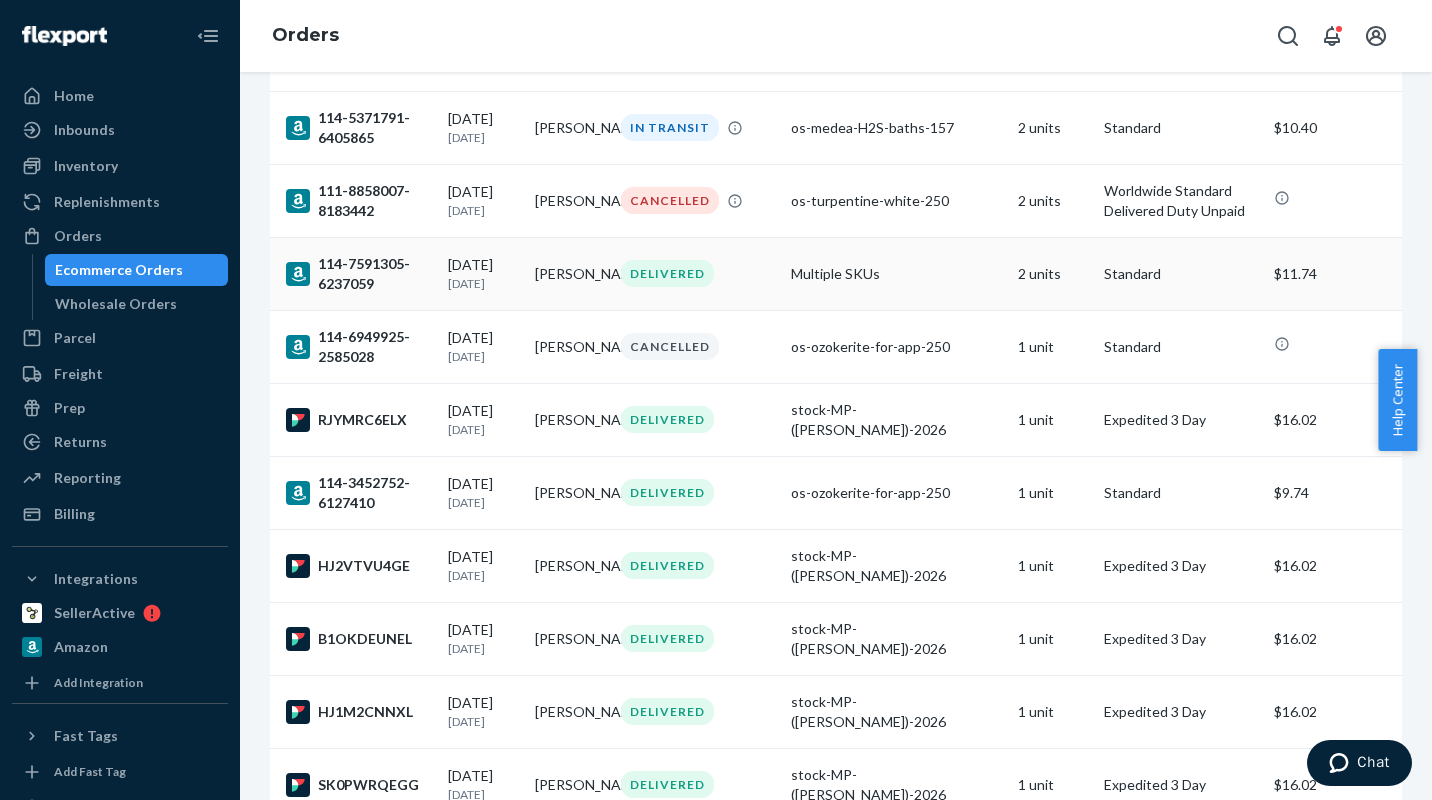 scroll, scrollTop: 1061, scrollLeft: 0, axis: vertical 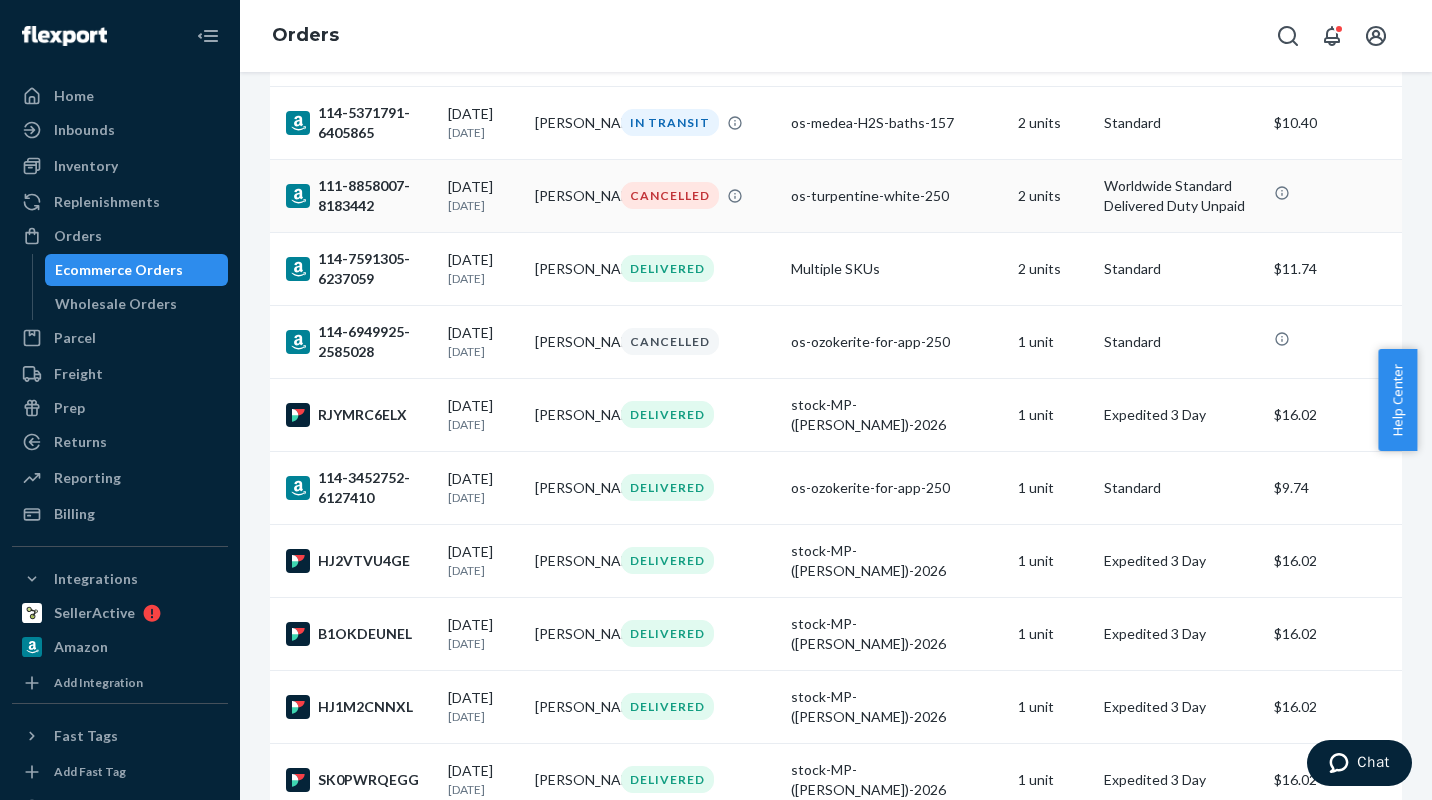 click on "os-turpentine-white-250" at bounding box center [896, 196] 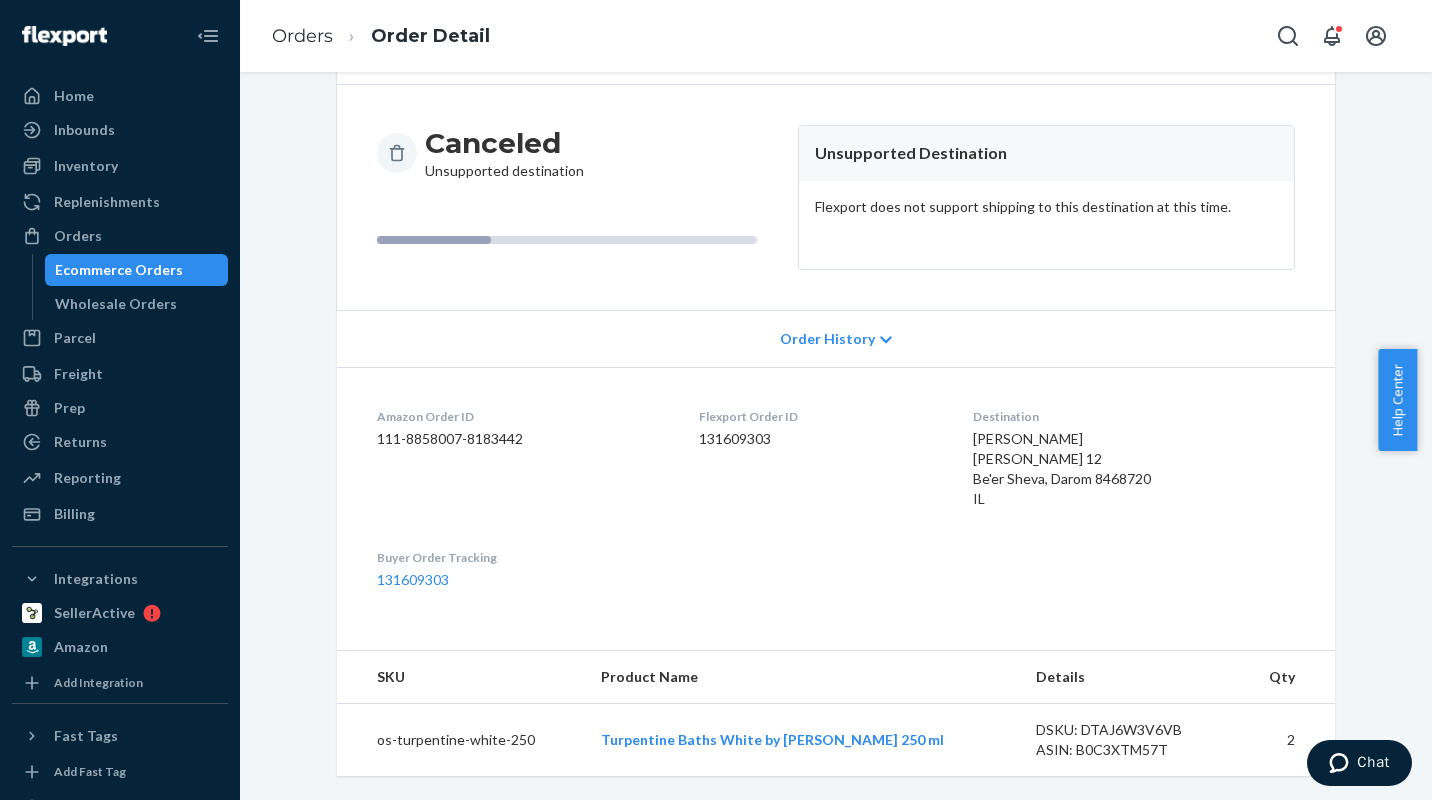 scroll, scrollTop: 0, scrollLeft: 0, axis: both 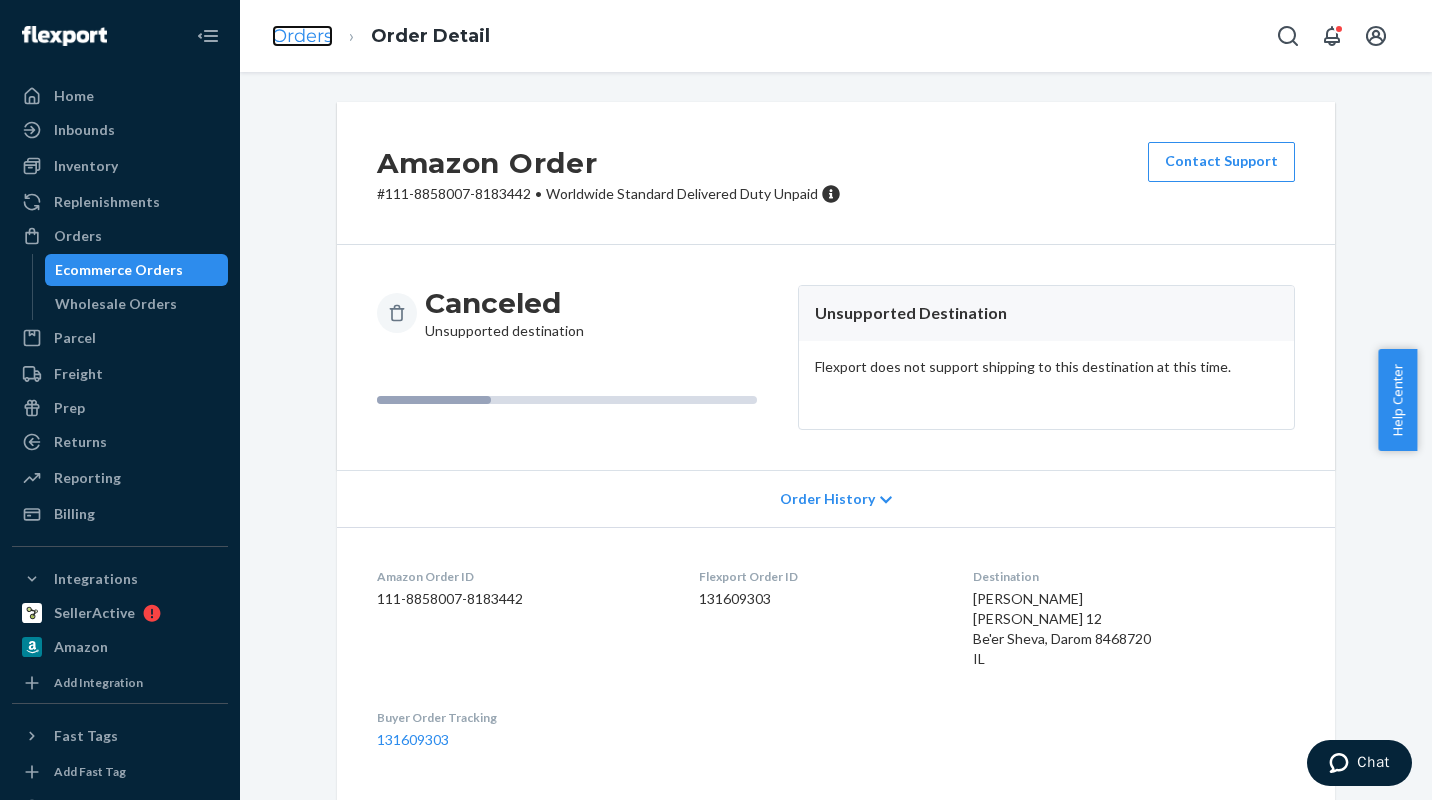 click on "Orders" at bounding box center [302, 36] 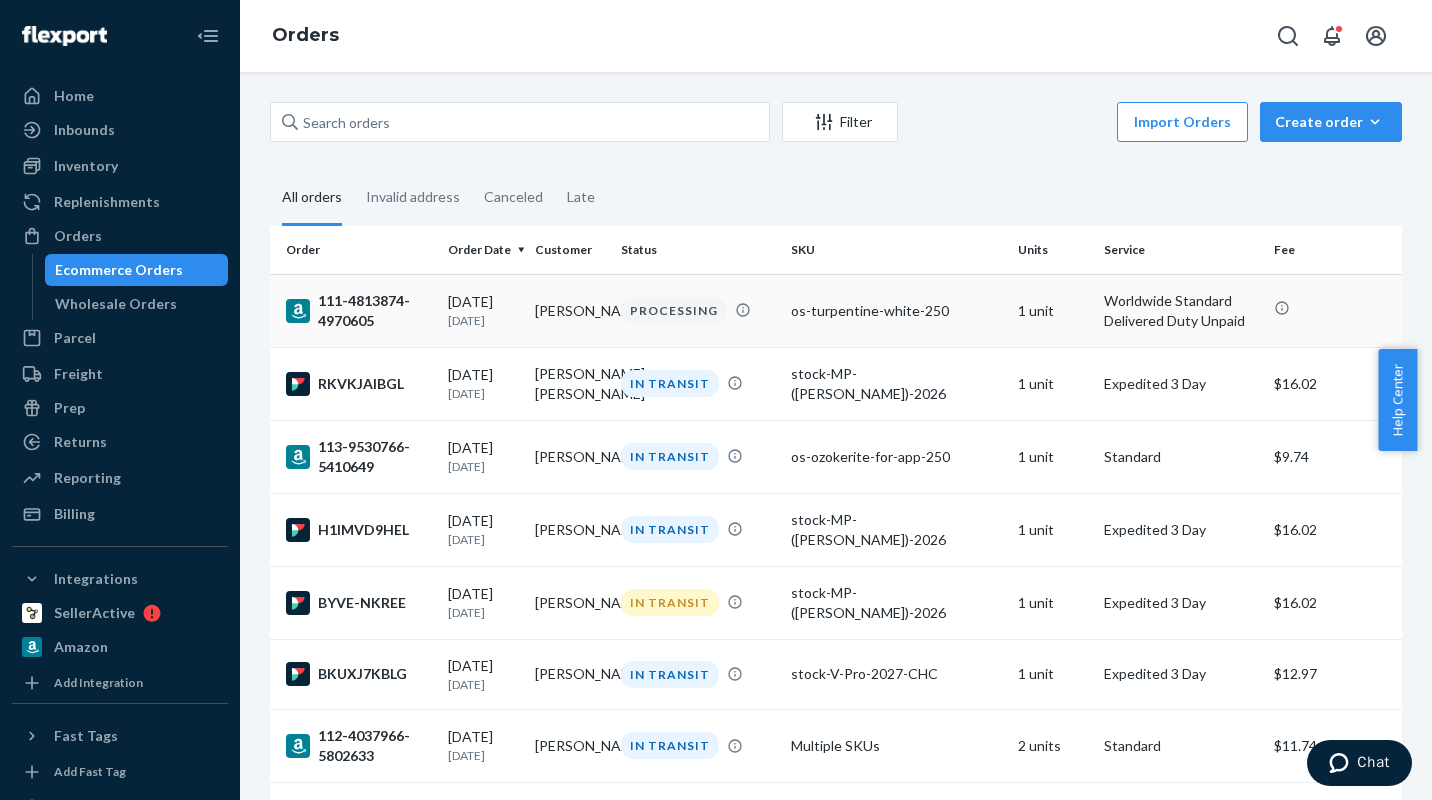 click on "Worldwide Standard Delivered Duty Unpaid" at bounding box center [1181, 311] 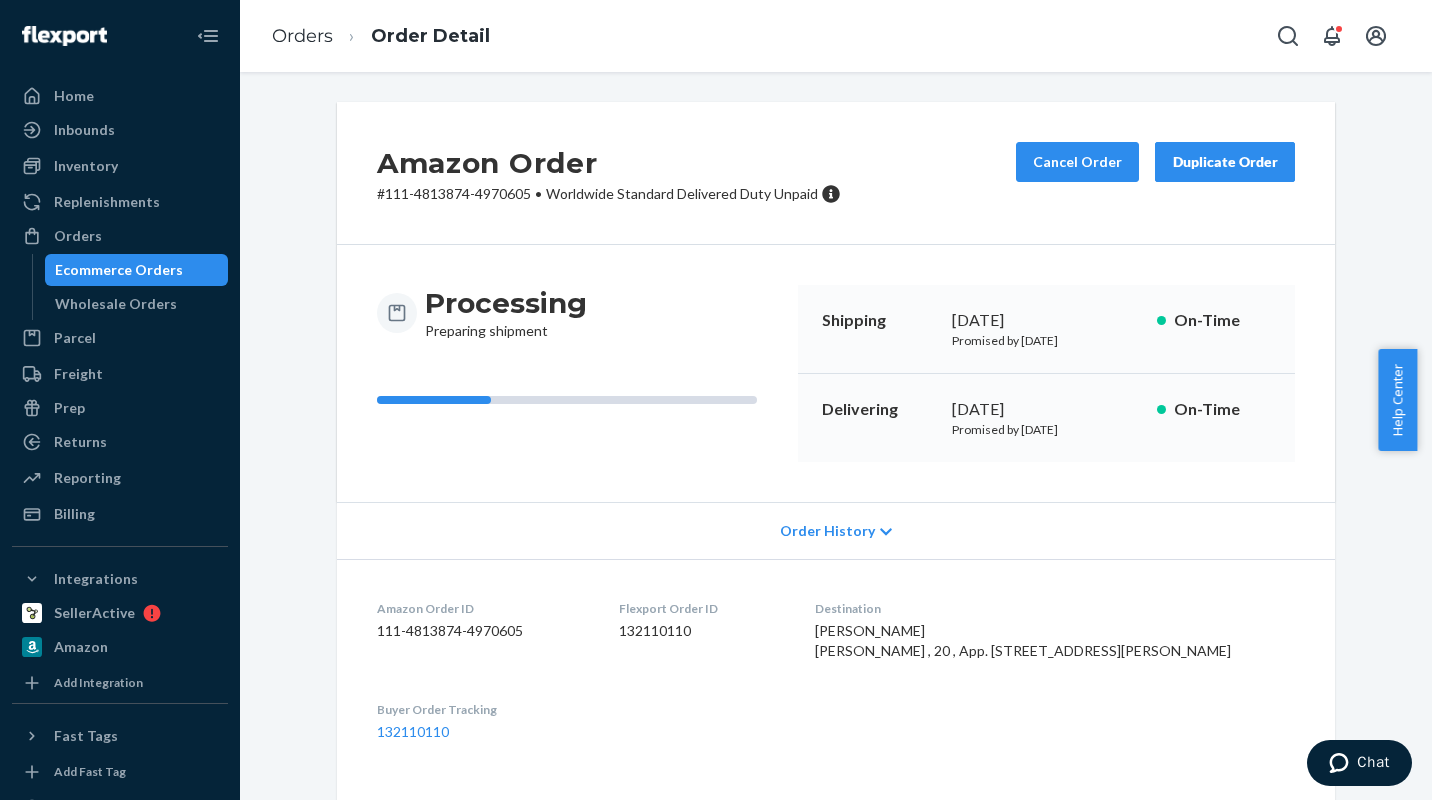 click on "Duplicate Order" at bounding box center (1225, 162) 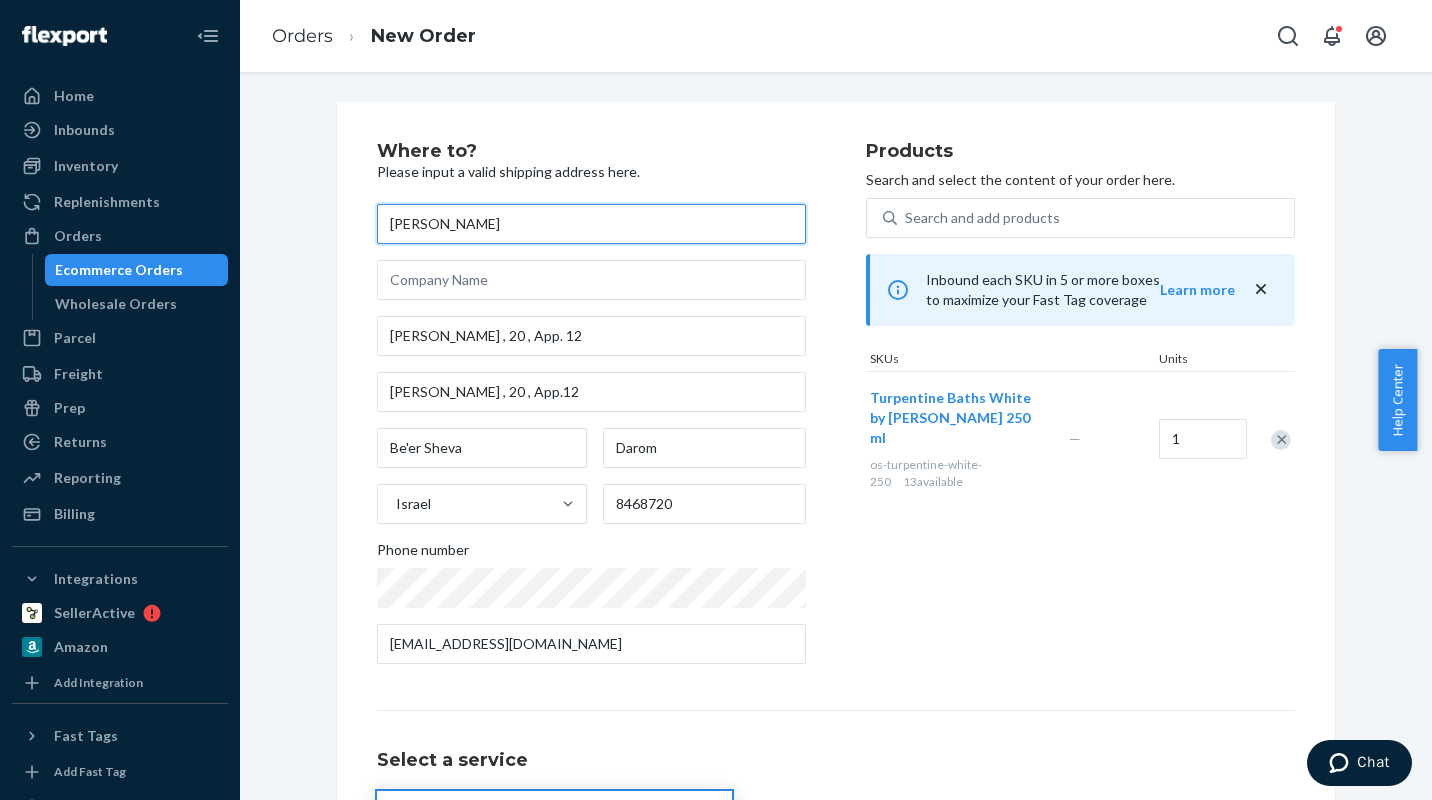 click on "[PERSON_NAME]" at bounding box center [591, 224] 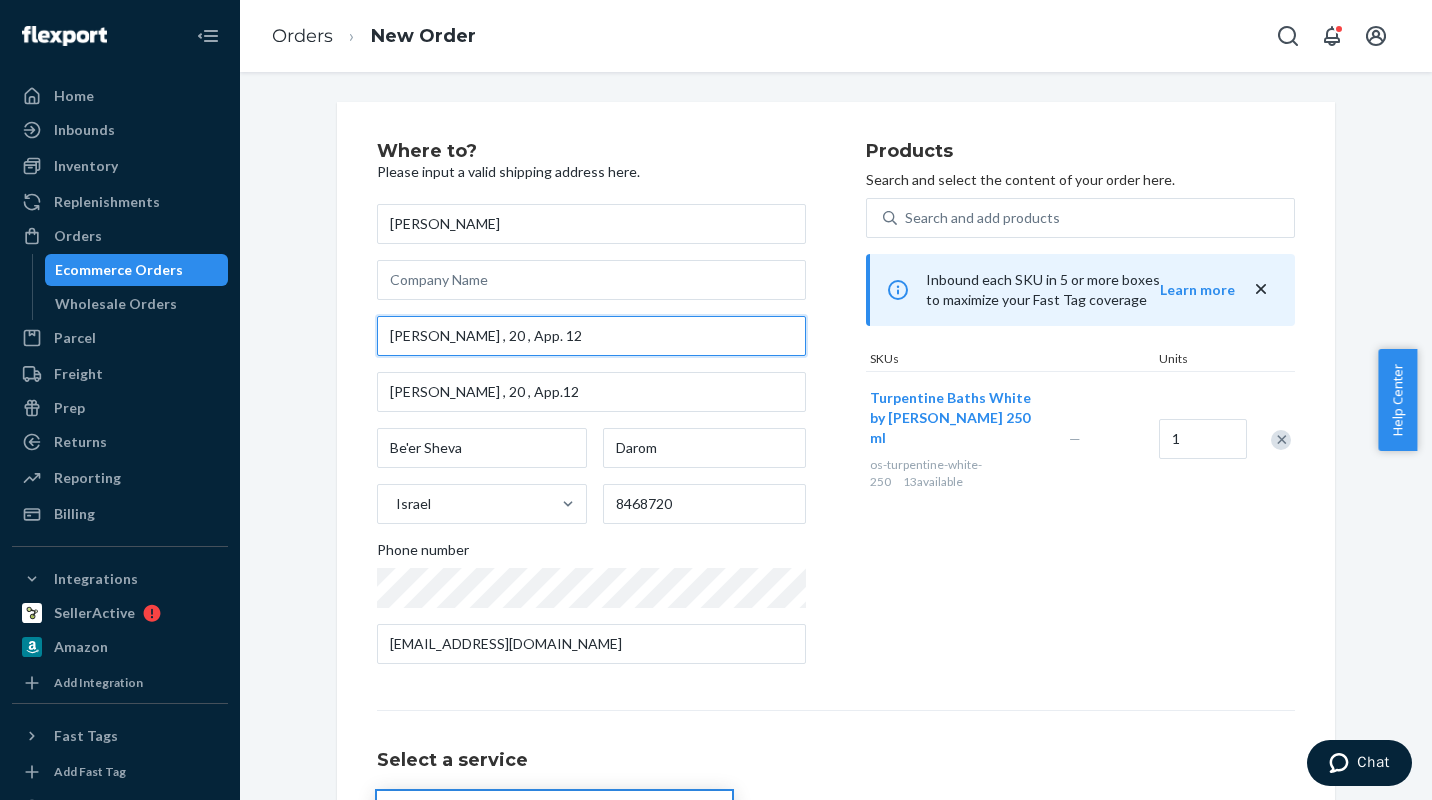 drag, startPoint x: 480, startPoint y: 335, endPoint x: 572, endPoint y: 341, distance: 92.19544 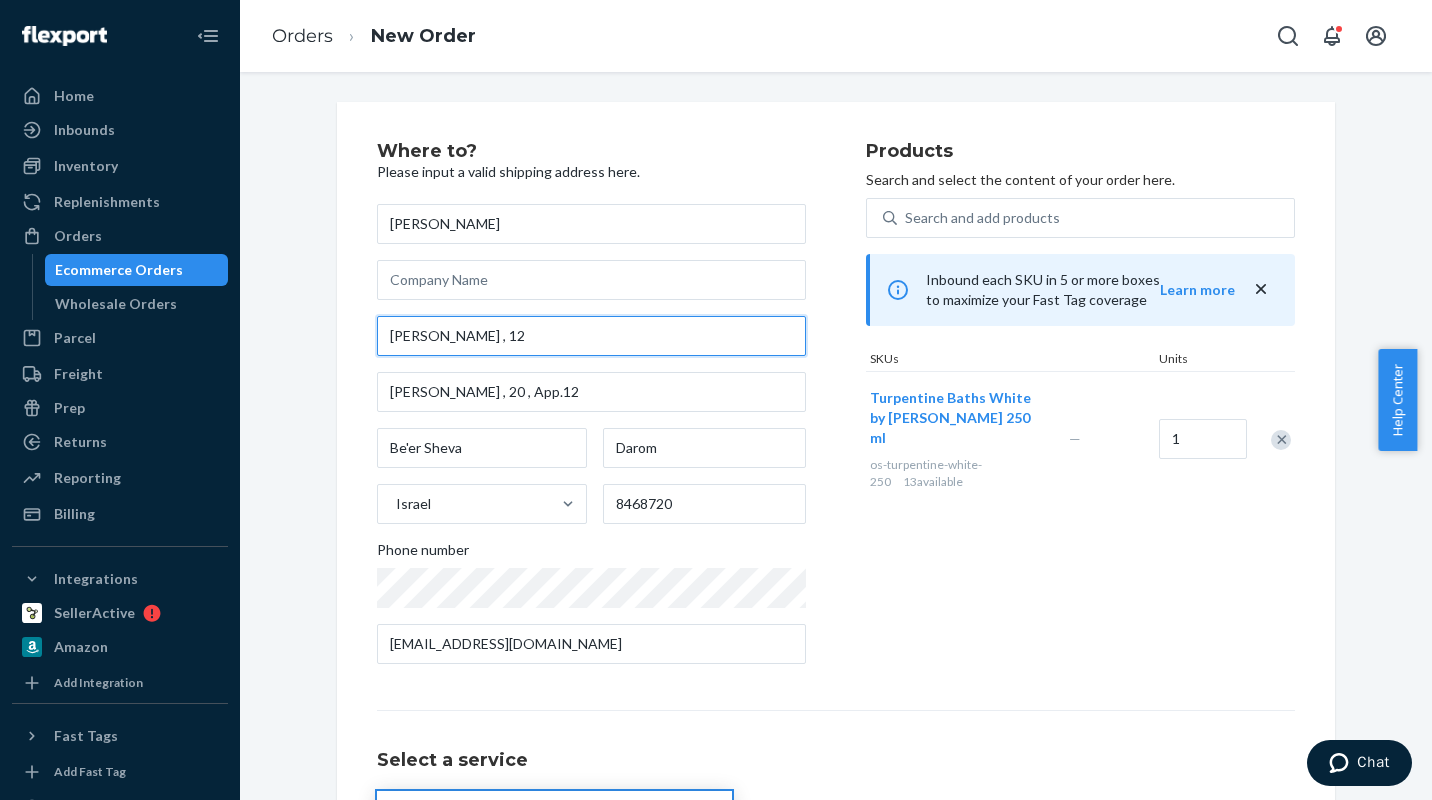 click on "Yitzhak Shatal , 12" at bounding box center (591, 336) 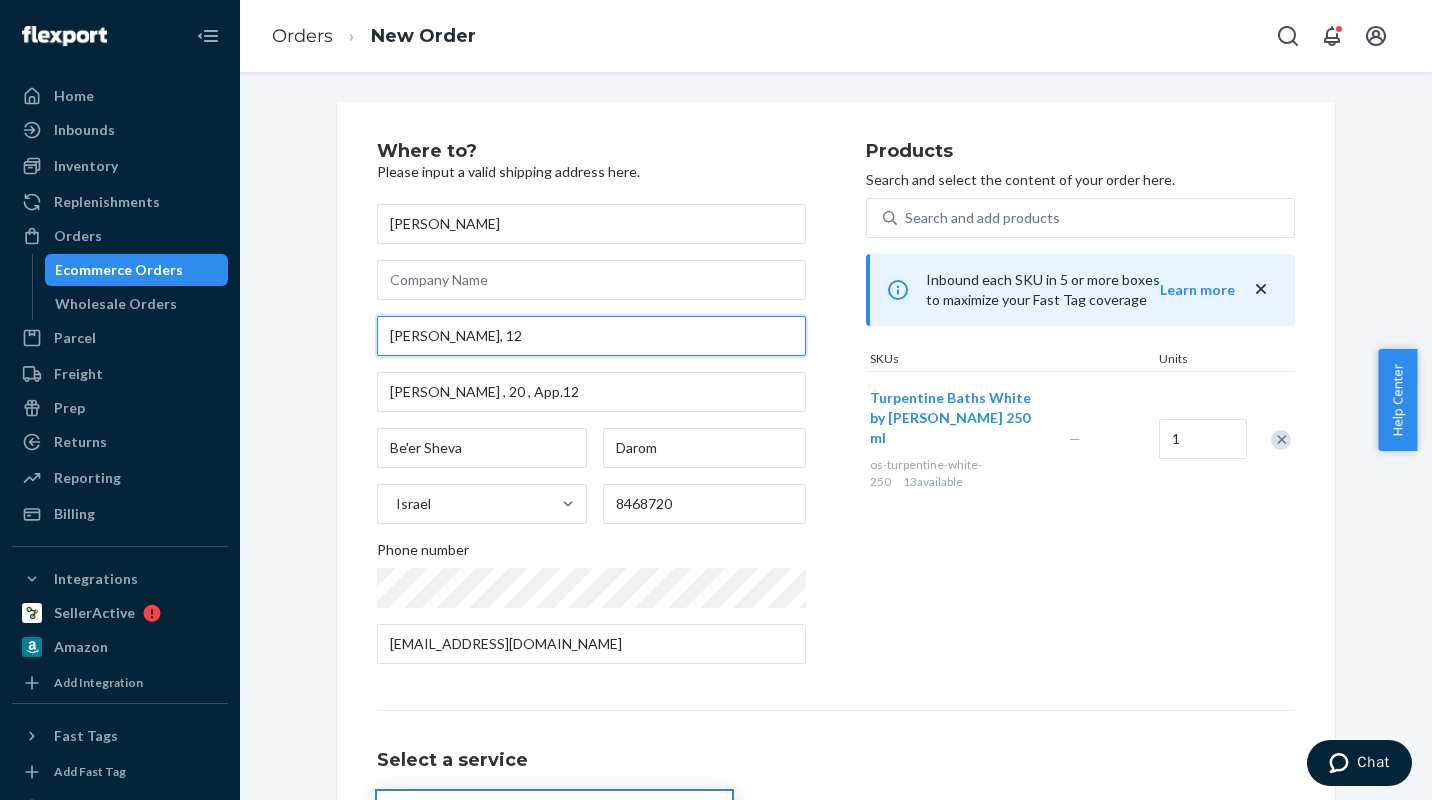 type on "Yitzhak Shatal 12" 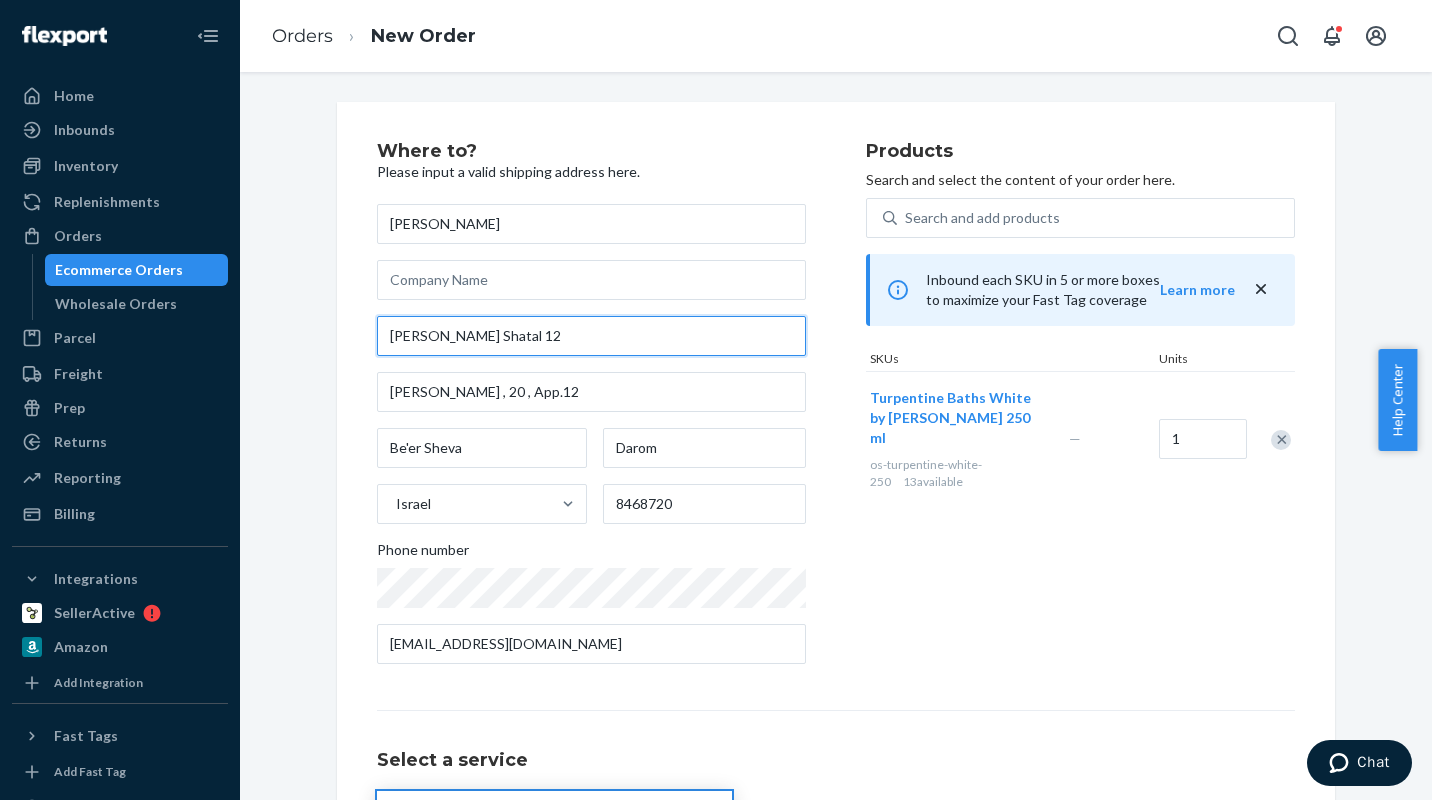 drag, startPoint x: 553, startPoint y: 330, endPoint x: 342, endPoint y: 331, distance: 211.00237 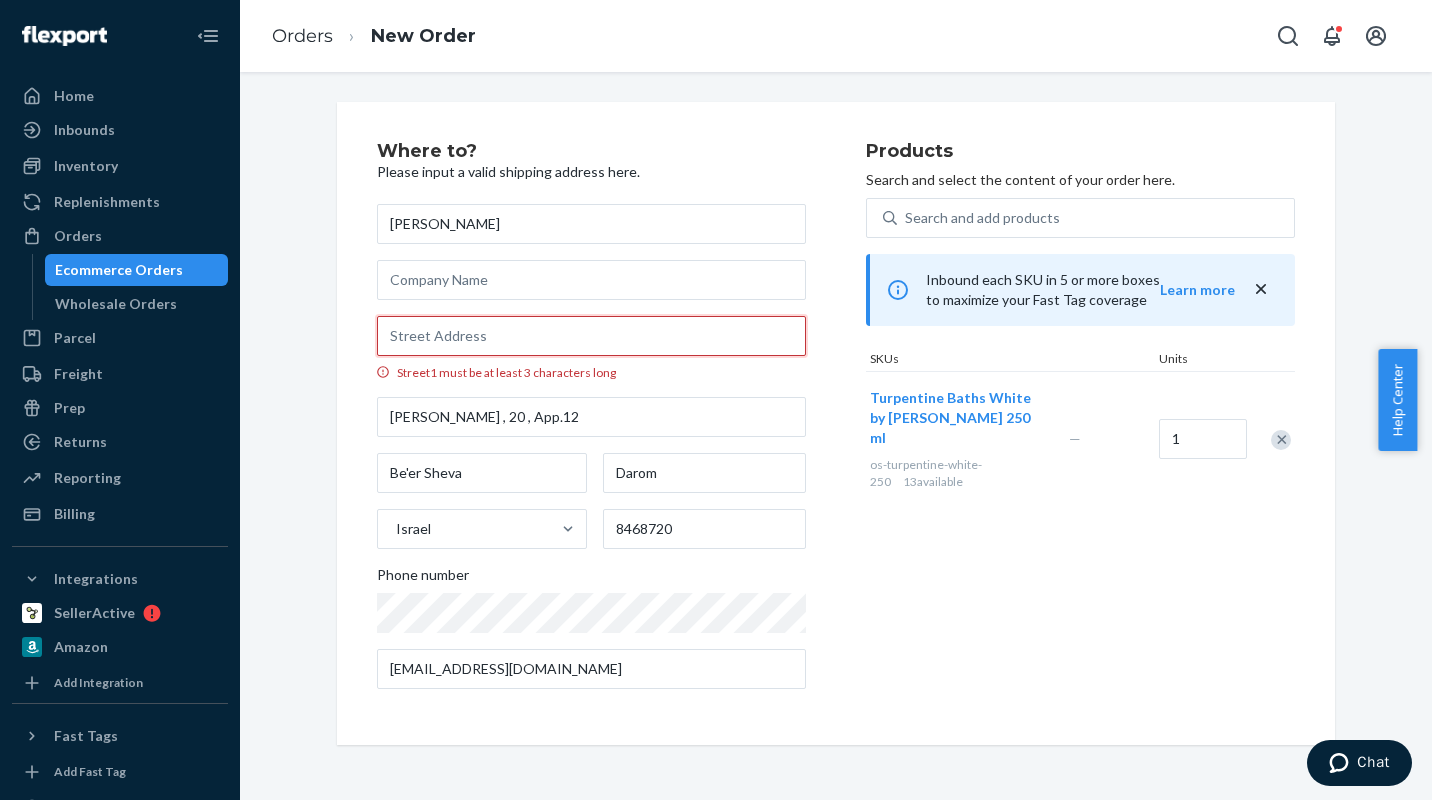 type 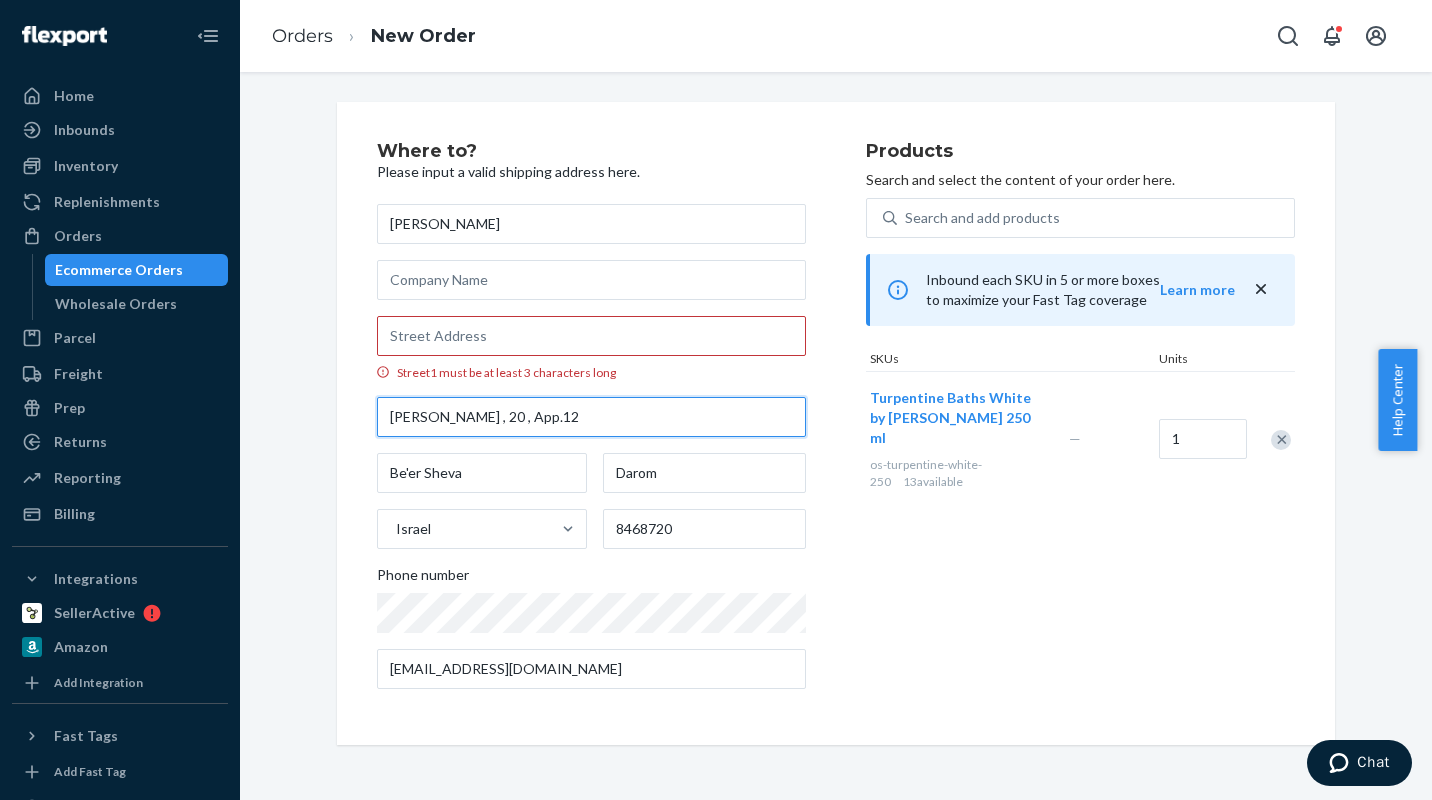 click on "Where to? Please input a valid shipping address here. Taya Krivonos   Street1 must be at least 3 characters long Yitzhak Shatal , 20 , App.12 Be'er Sheva Darom Israel 8468720 Phone number xcqr8hgt40kjbzt@marketplace.amazon.com Products Search and select the content of your order here. Search and add products Inbound each SKU in 5 or more boxes to maximize your Fast Tag coverage Learn more SKUs Units Turpentine Baths White by Dr Pirogov 250 ml os-turpentine-white-250 13  available — 1" at bounding box center [836, 423] 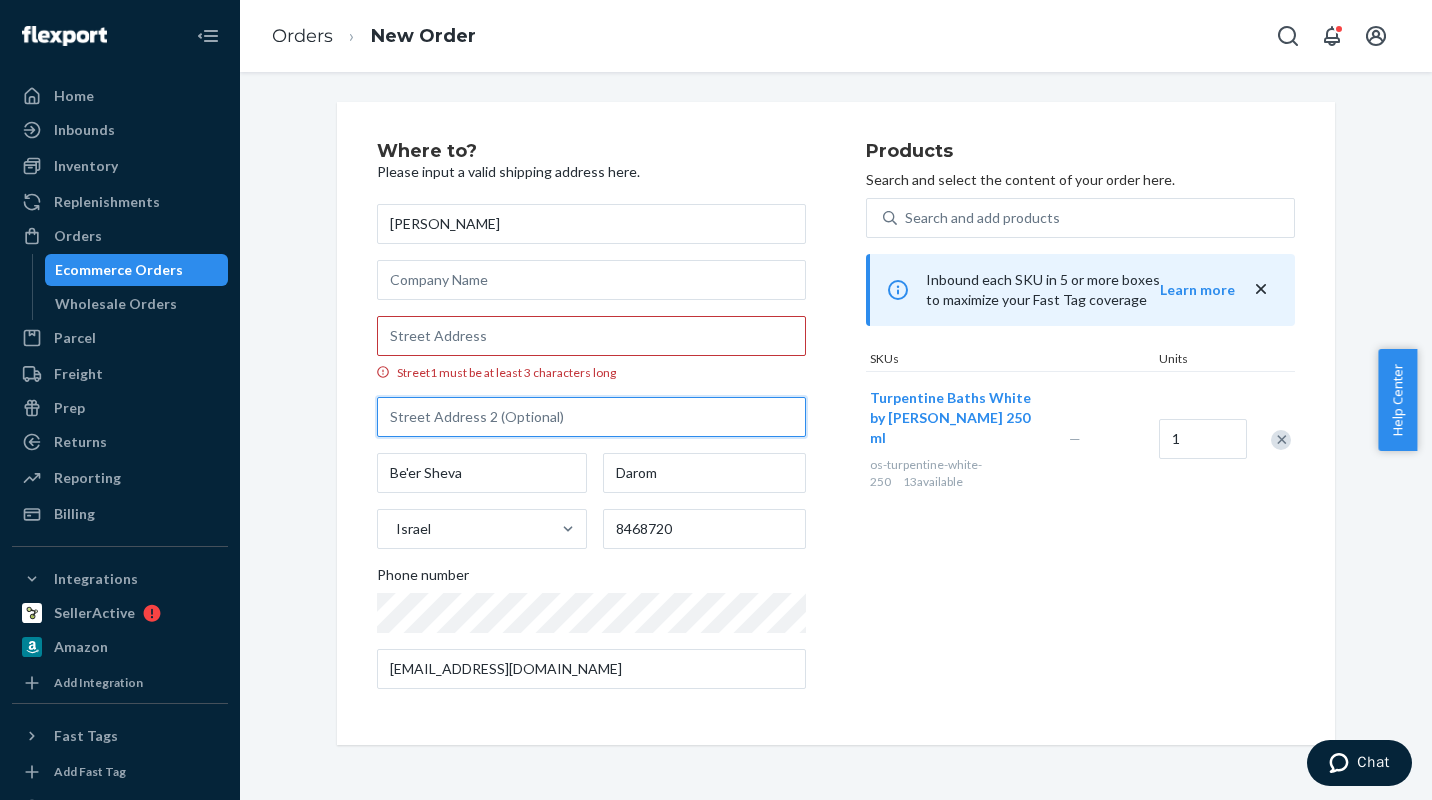 type 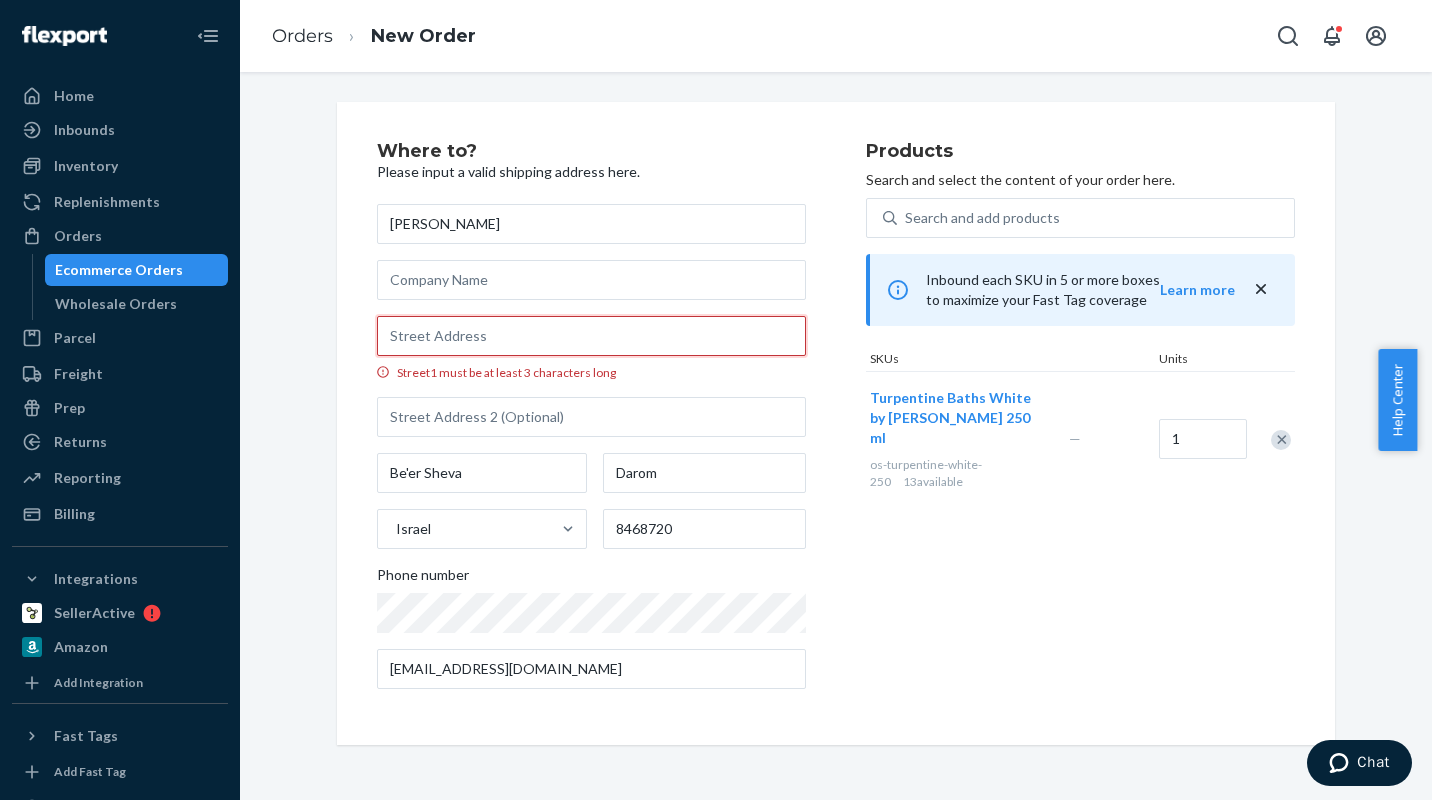 click on "Street1 must be at least 3 characters long" at bounding box center (591, 336) 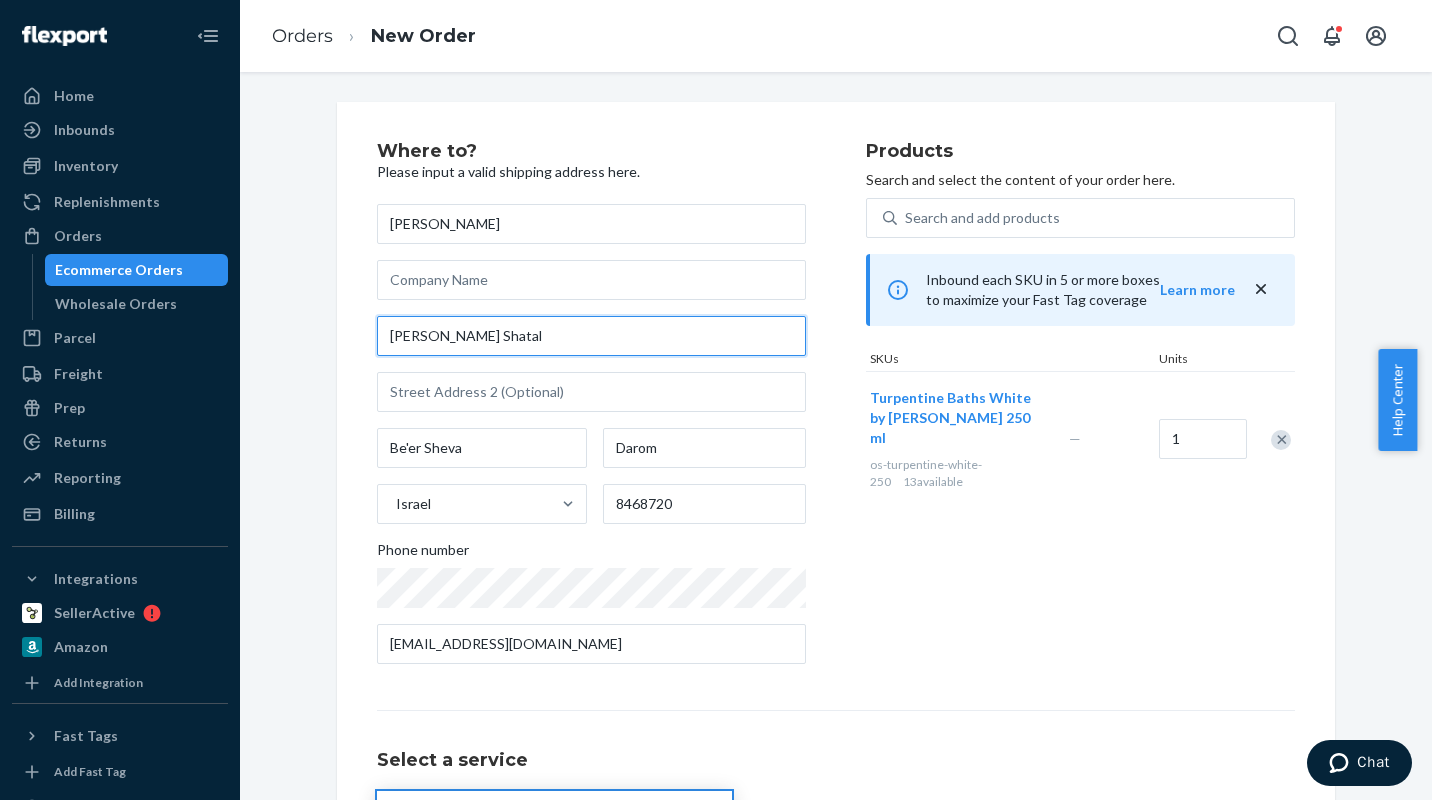 drag, startPoint x: 525, startPoint y: 338, endPoint x: 252, endPoint y: 334, distance: 273.0293 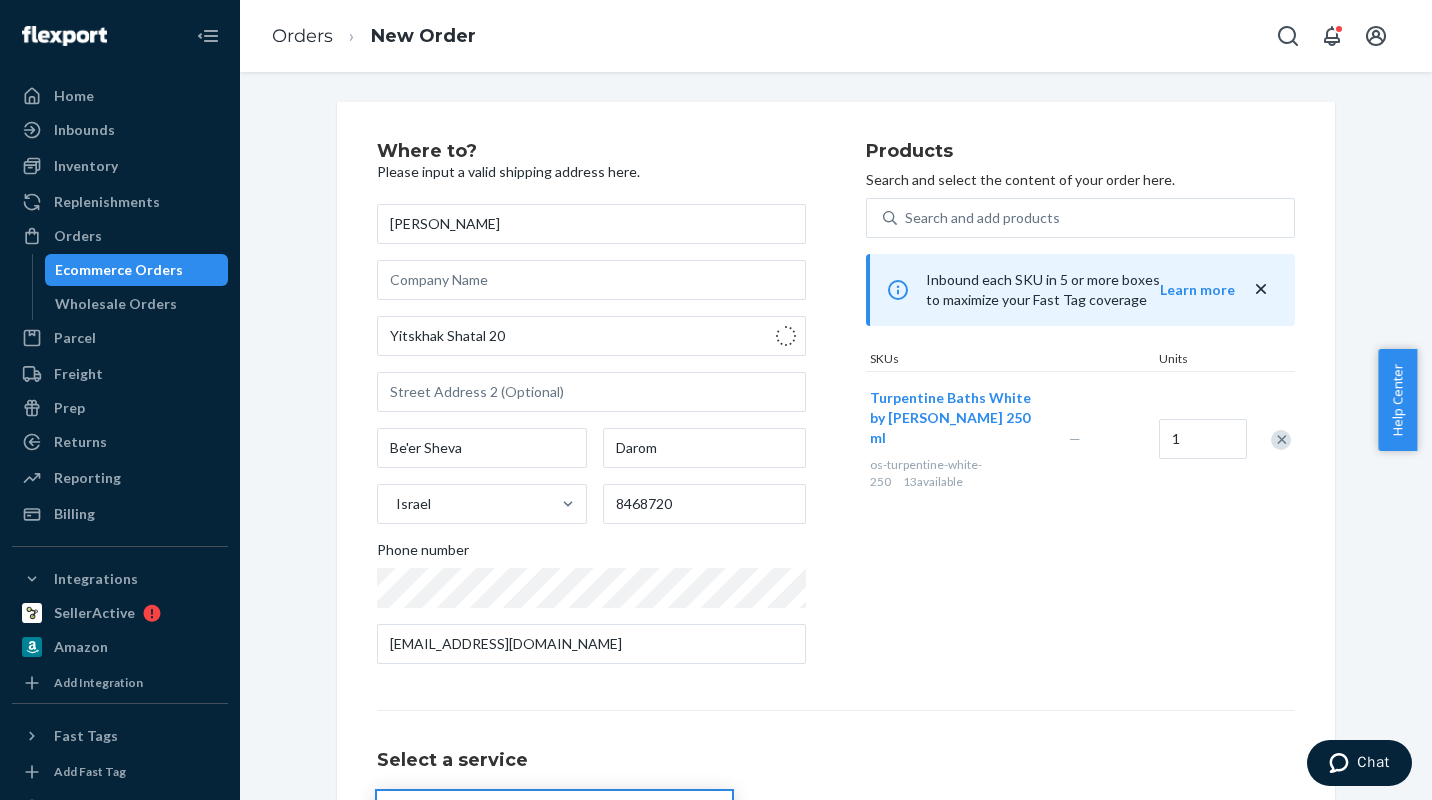 type on "20 Yitskhak Shatal St" 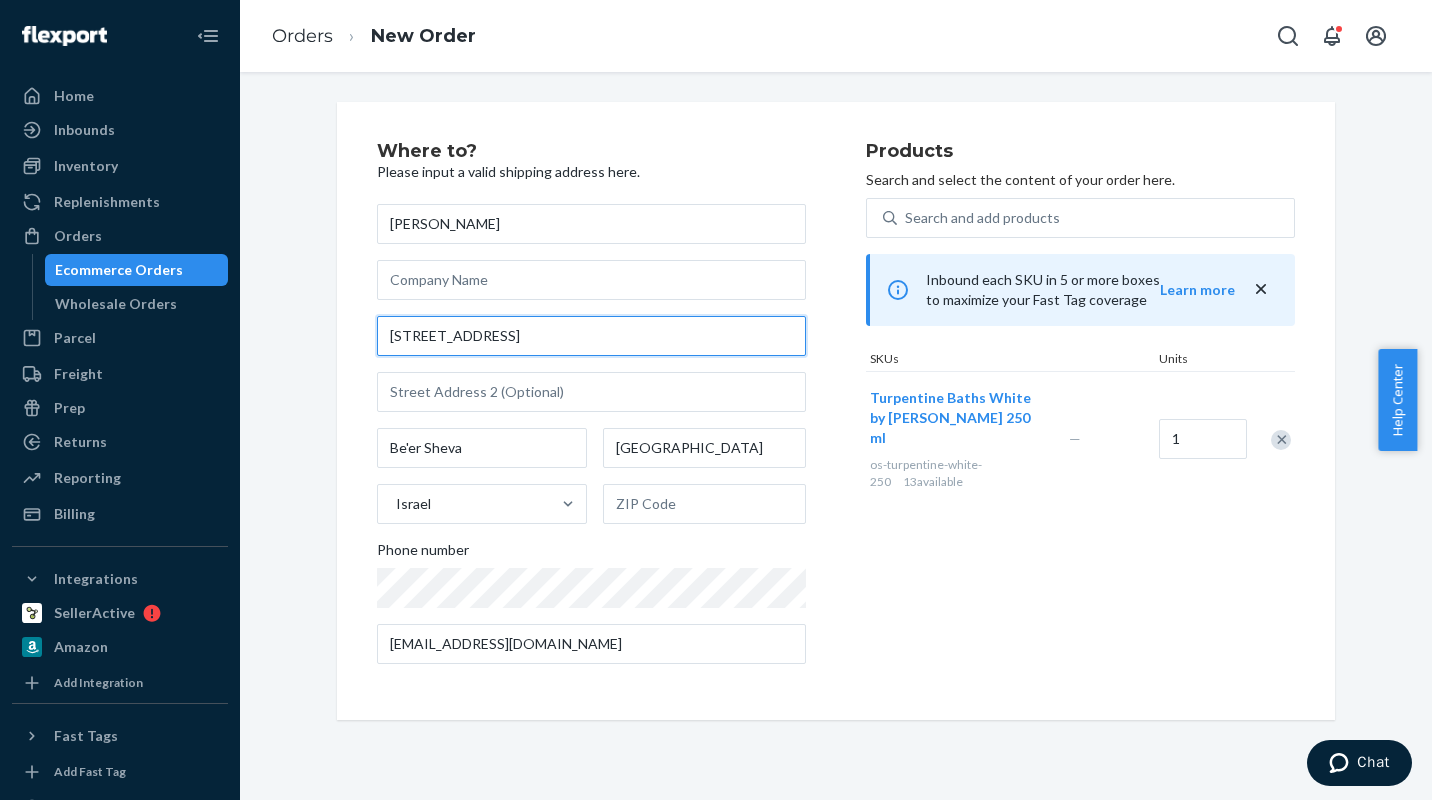click on "20 Yitskhak Shatal St" at bounding box center [591, 336] 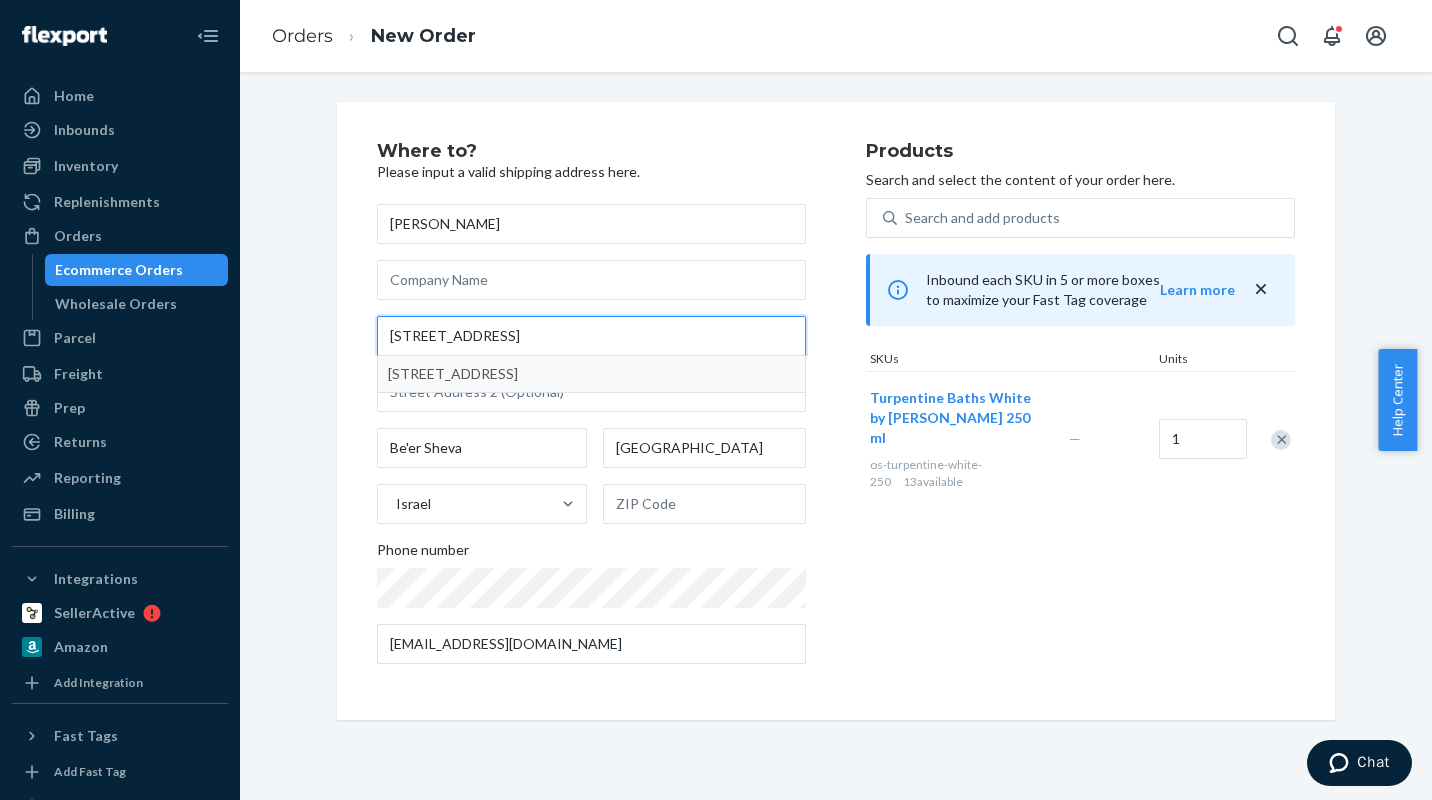 type on "12 Yitskhak Shatal St" 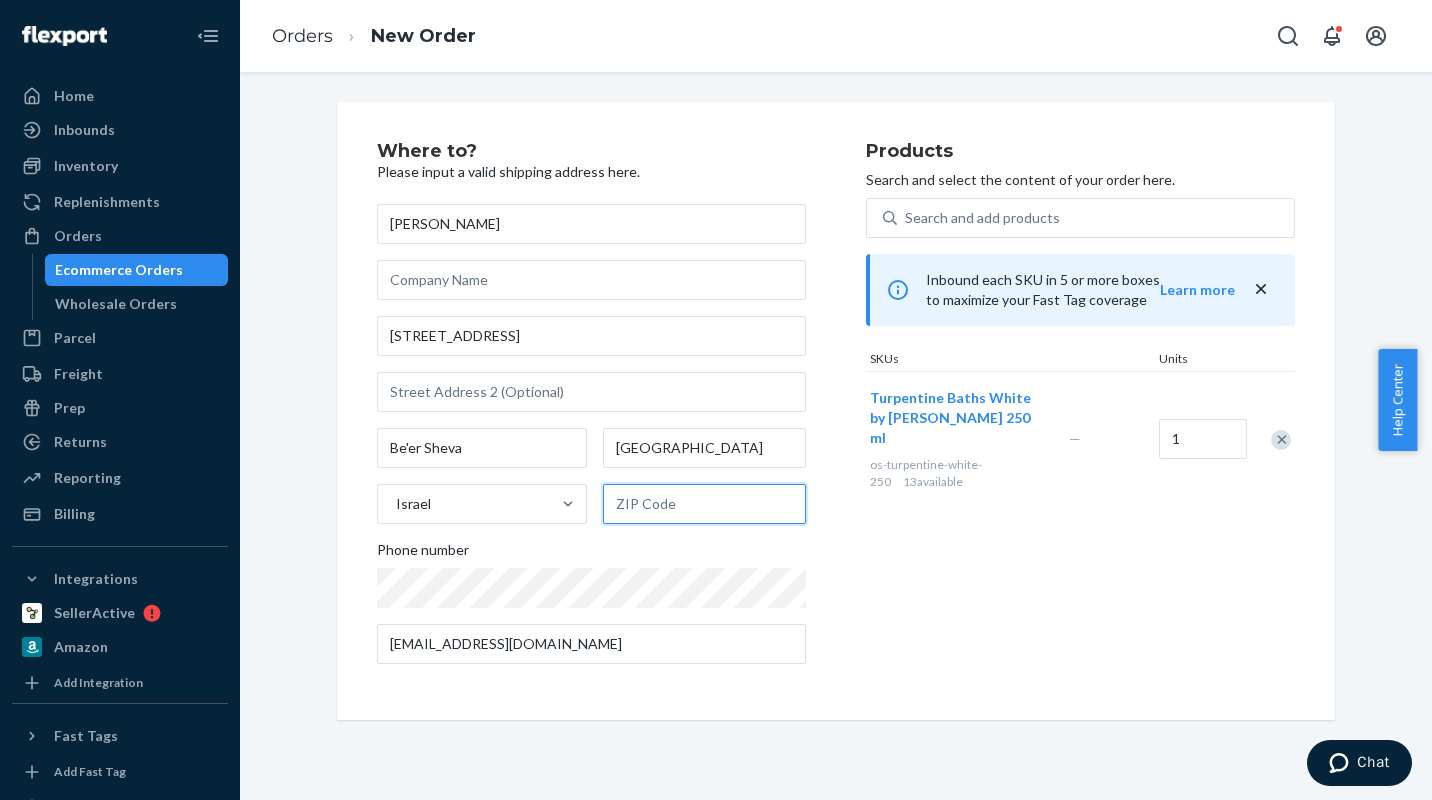 click at bounding box center [704, 504] 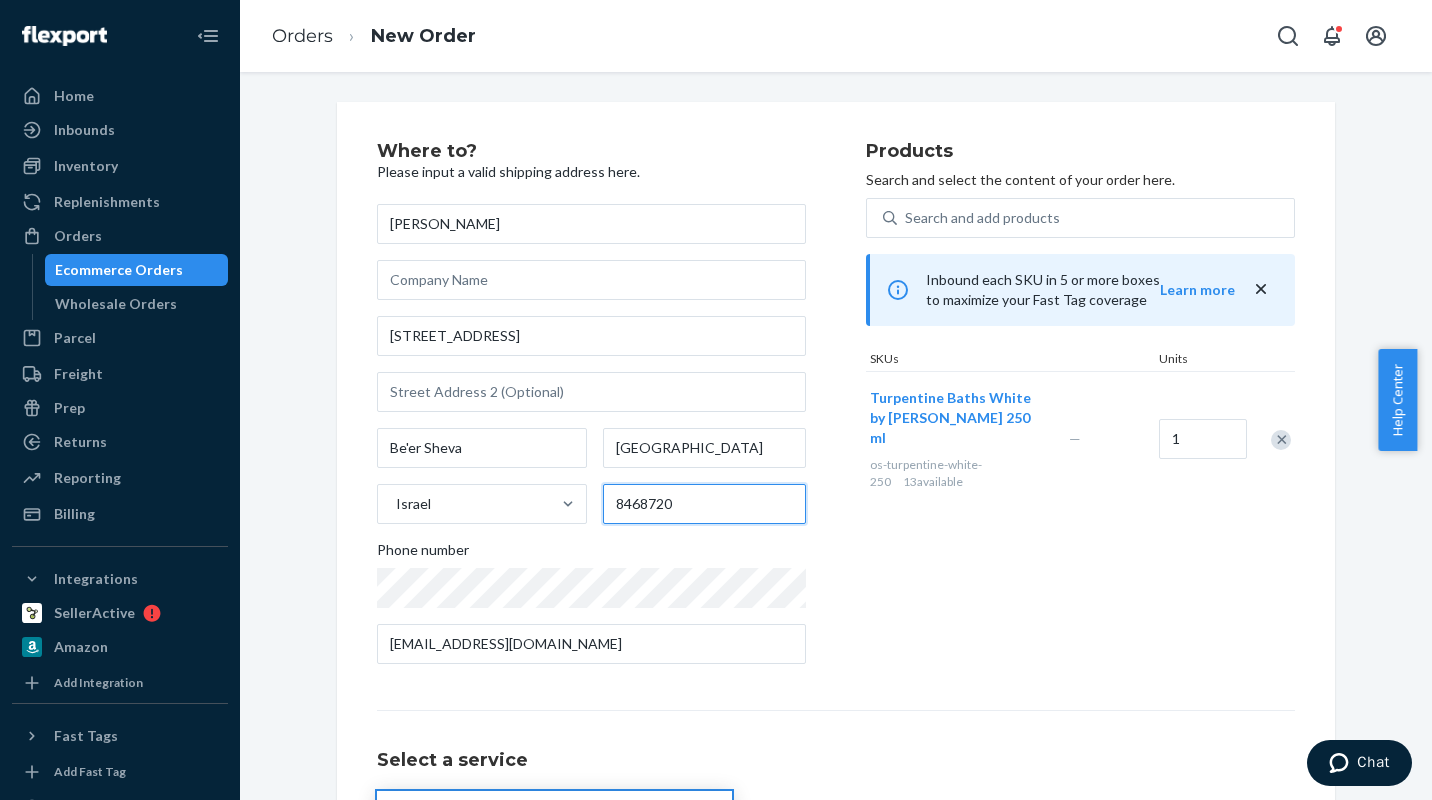 type on "8468720" 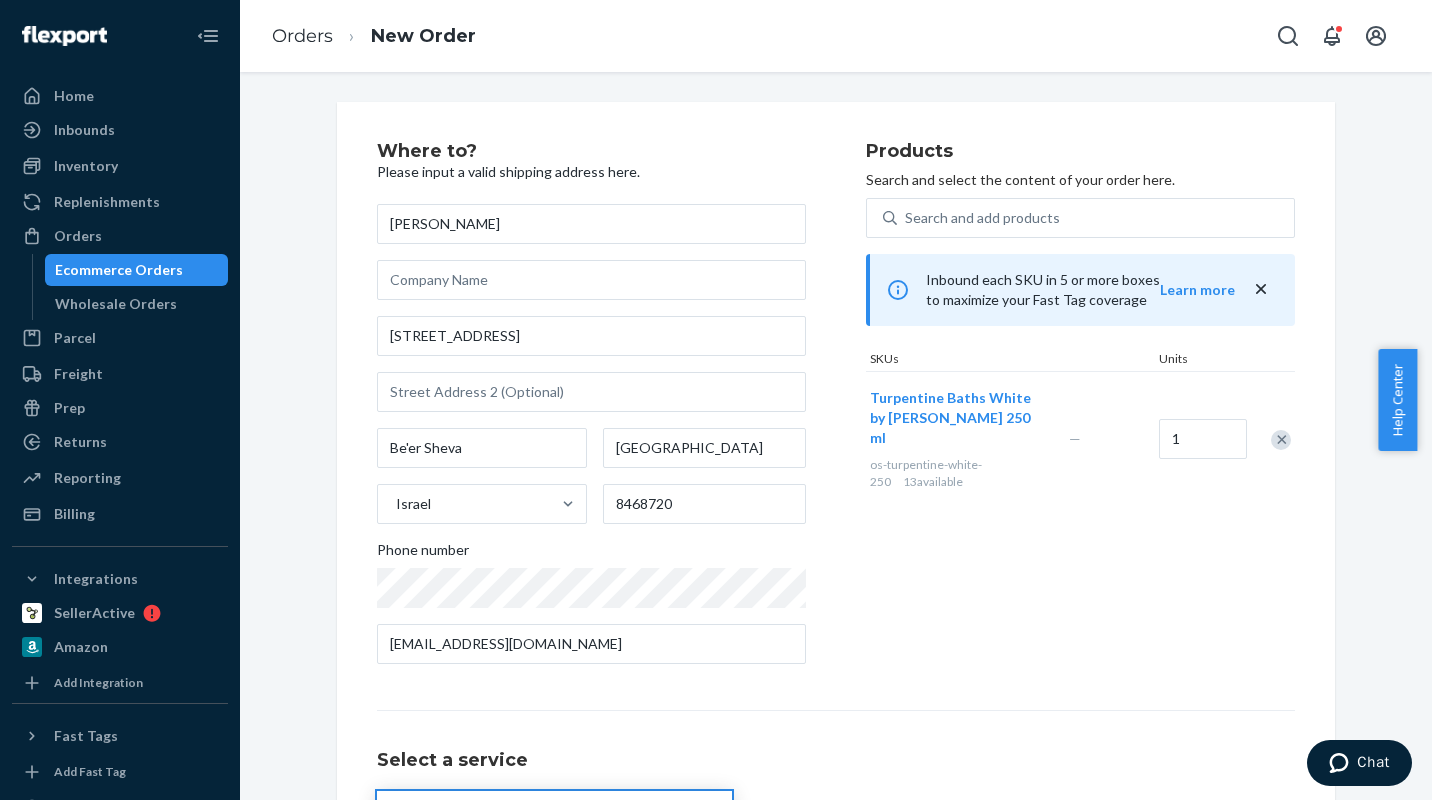 click on "Where to? Please input a valid shipping address here. Taya Krivonos 12 Yitskhak Shatal St Be'er Sheva South District Israel 8468720 Phone number xcqr8hgt40kjbzt@marketplace.amazon.com Products Search and select the content of your order here. Search and add products Inbound each SKU in 5 or more boxes to maximize your Fast Tag coverage Learn more SKUs Units Turpentine Baths White by Dr Pirogov 250 ml os-turpentine-white-250 13  available — 1 Select a service Worldwide Standard Delivered Duty Unpaid $16.37 Review Order" at bounding box center (836, 546) 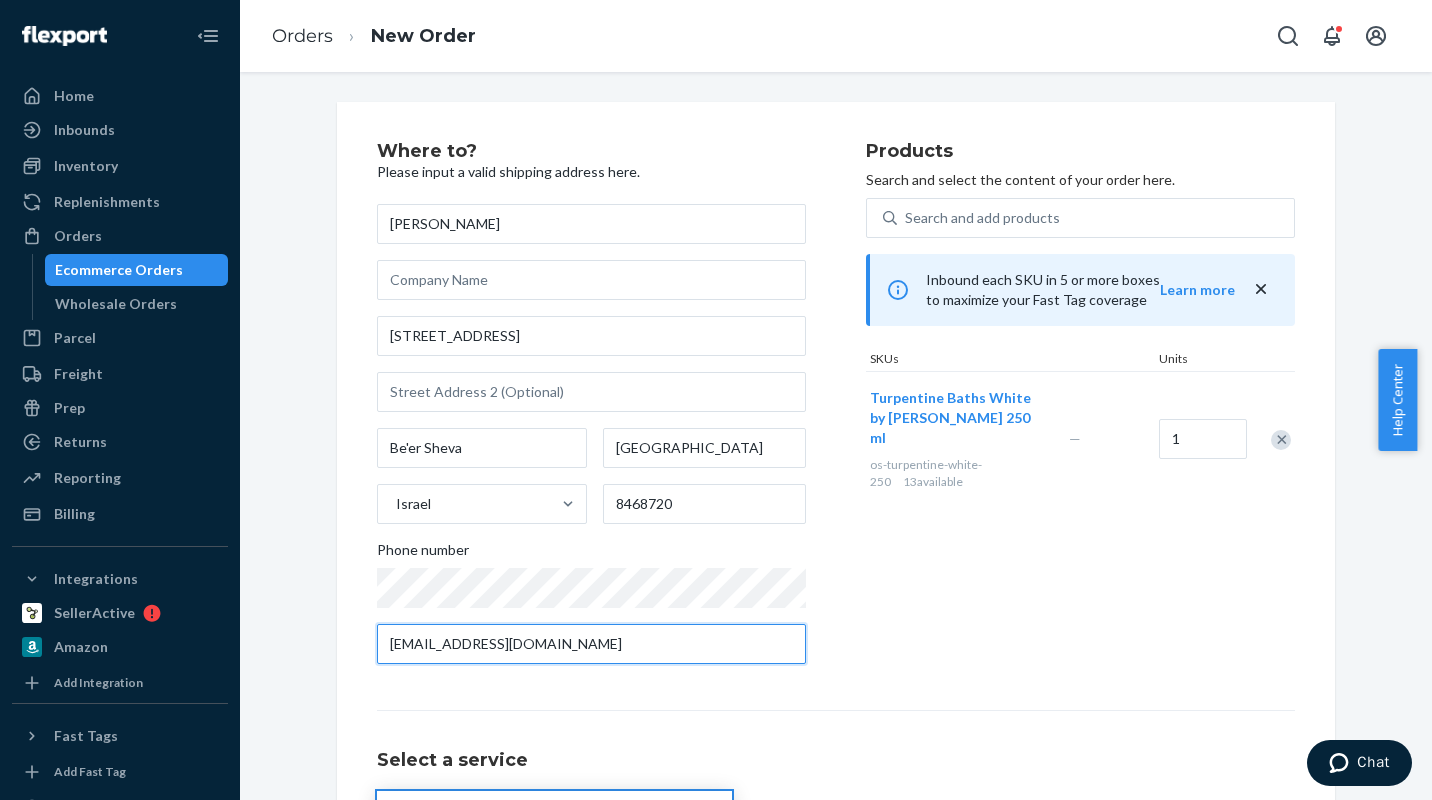 drag, startPoint x: 631, startPoint y: 639, endPoint x: 271, endPoint y: 634, distance: 360.03473 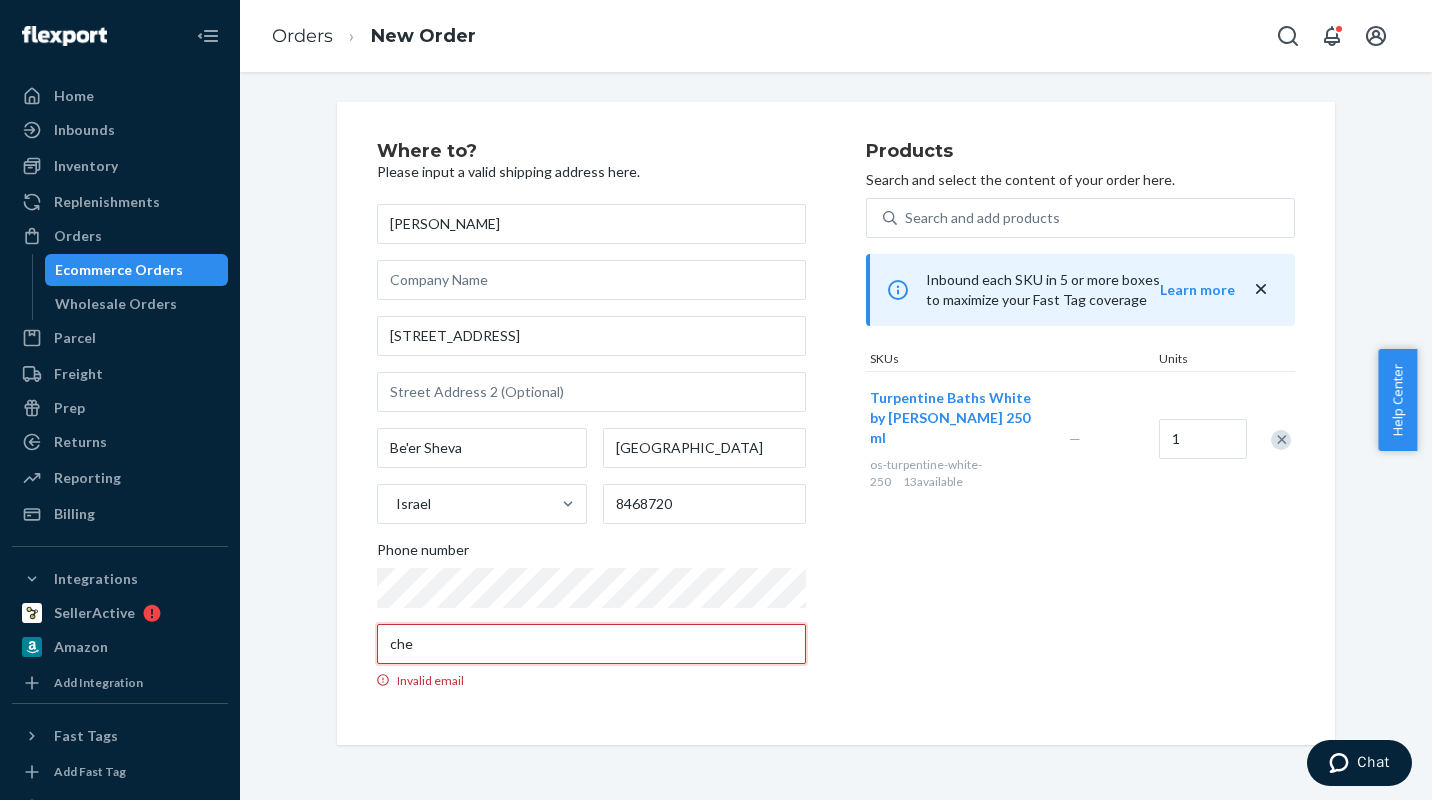 type on "checkout@achill.global" 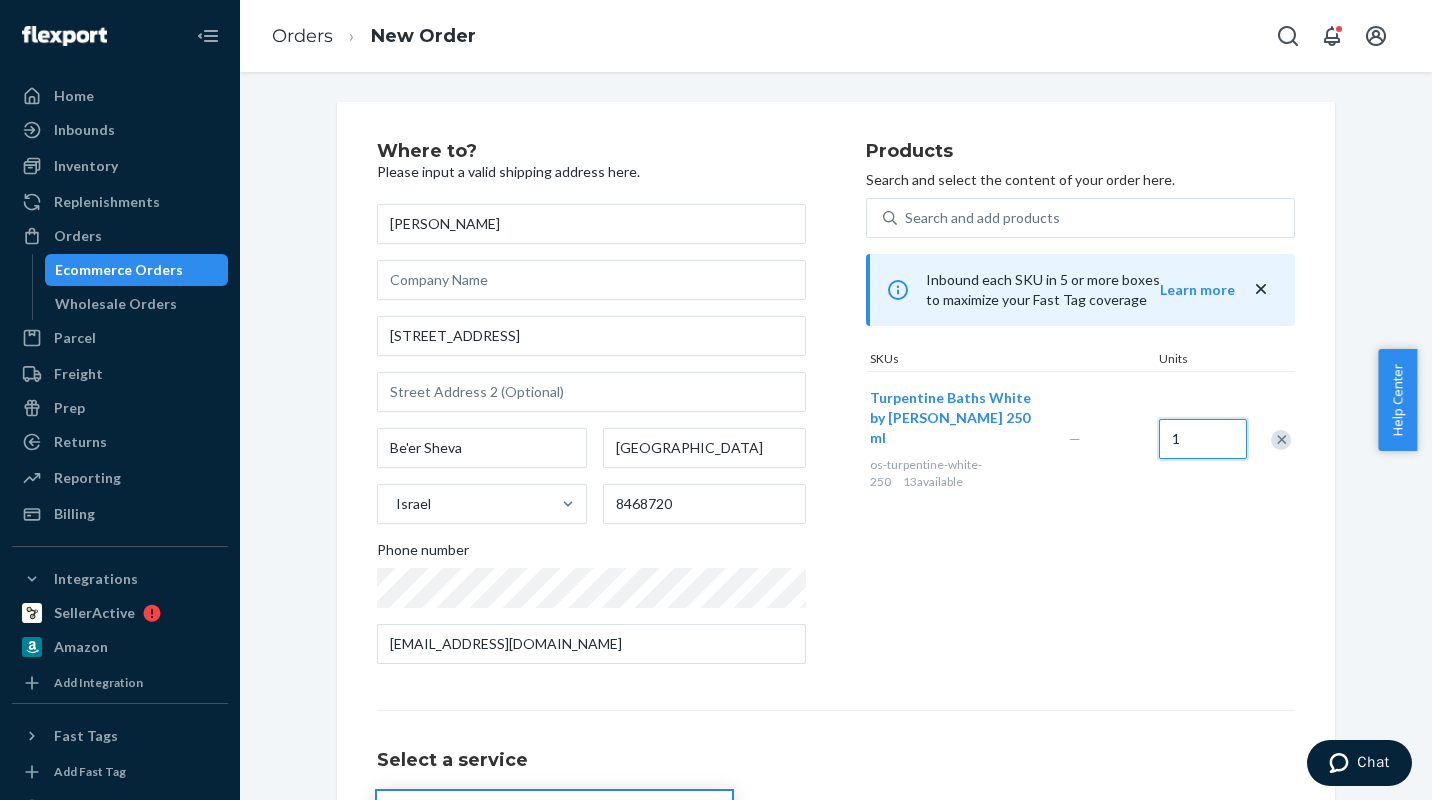 click on "1" at bounding box center [1203, 439] 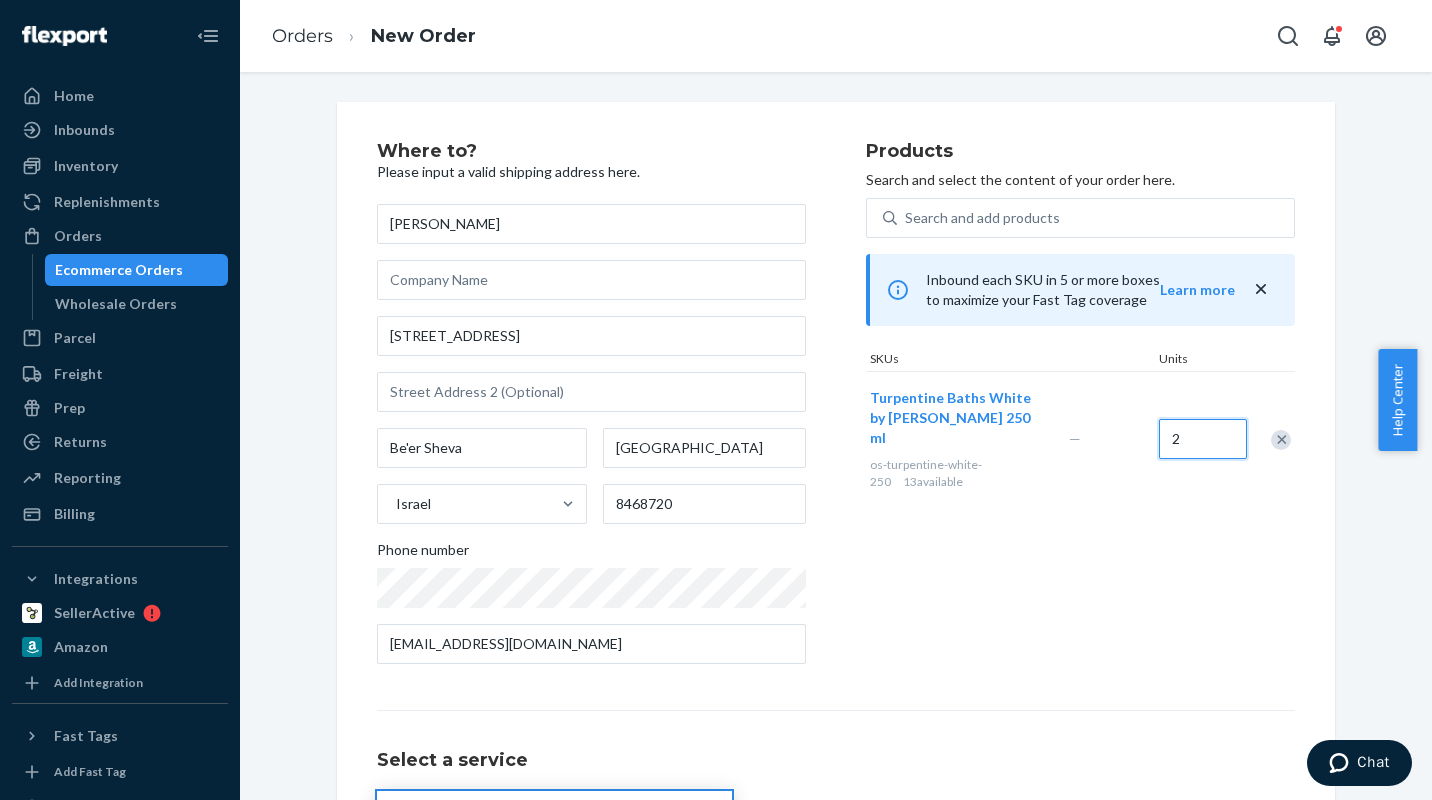 type on "2" 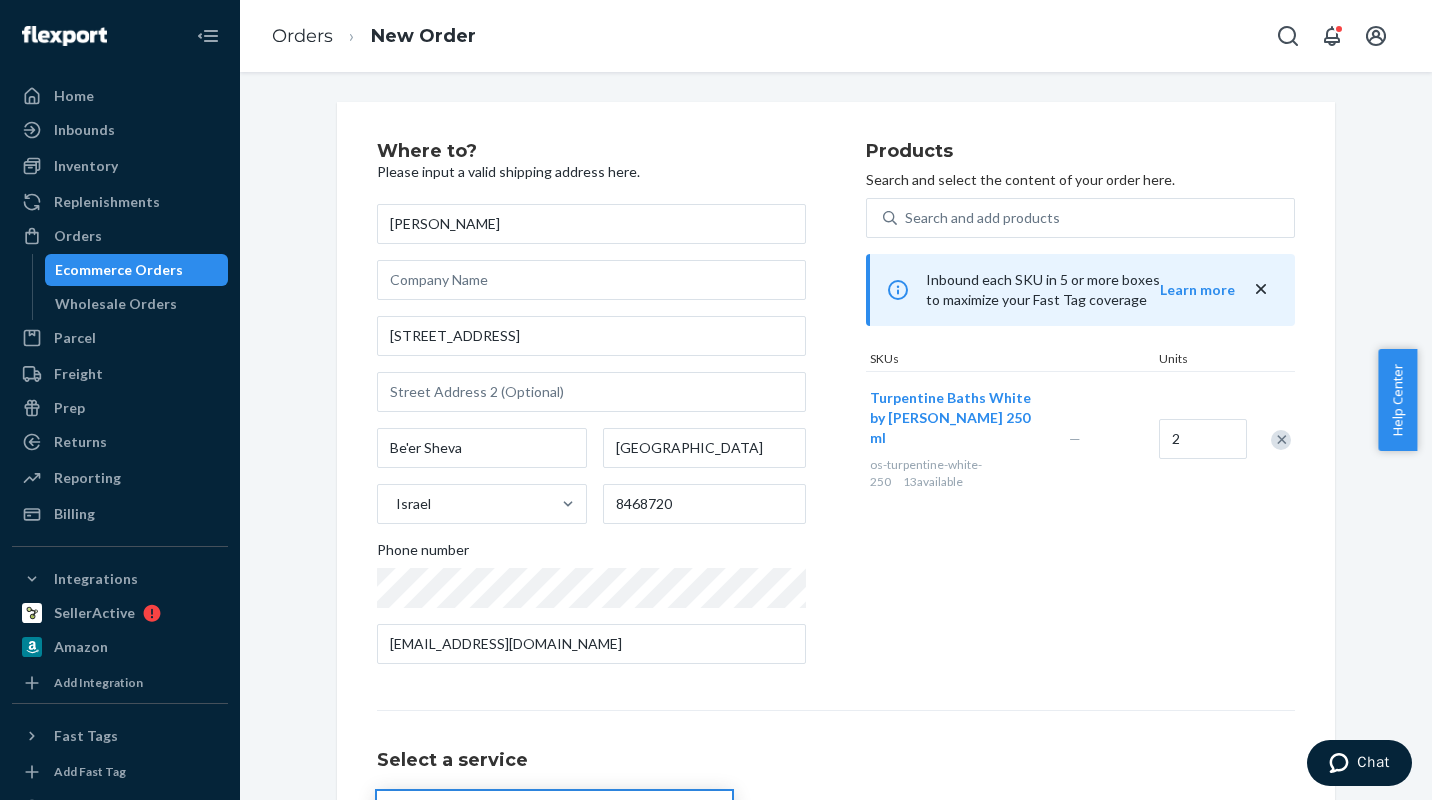 click on "Products Search and select the content of your order here. Search and add products Inbound each SKU in 5 or more boxes to maximize your Fast Tag coverage Learn more SKUs Units Turpentine Baths White by Dr Pirogov 250 ml os-turpentine-white-250 13  available — 2" at bounding box center [1080, 411] 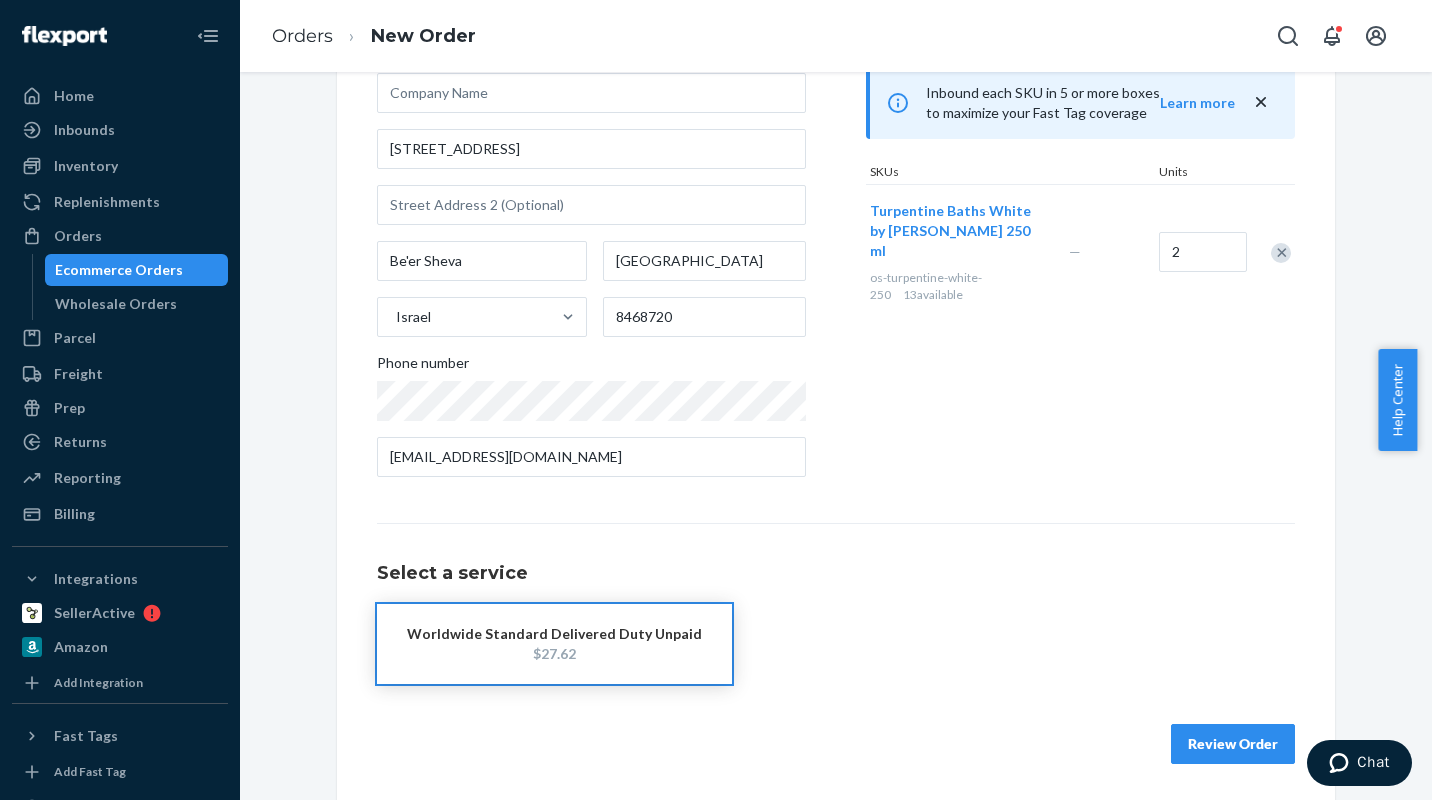 scroll, scrollTop: 190, scrollLeft: 0, axis: vertical 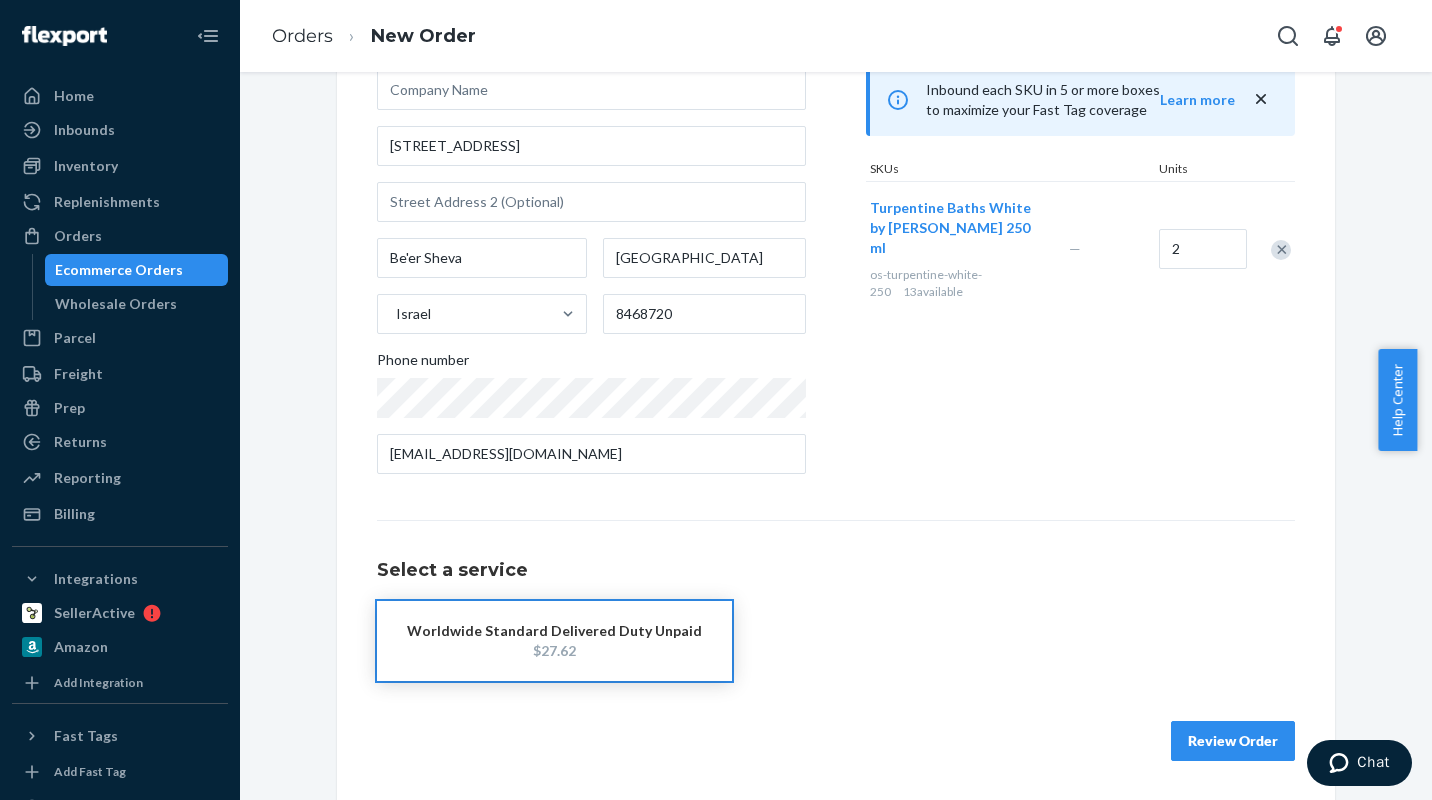 click on "Worldwide Standard Delivered Duty Unpaid" at bounding box center [554, 631] 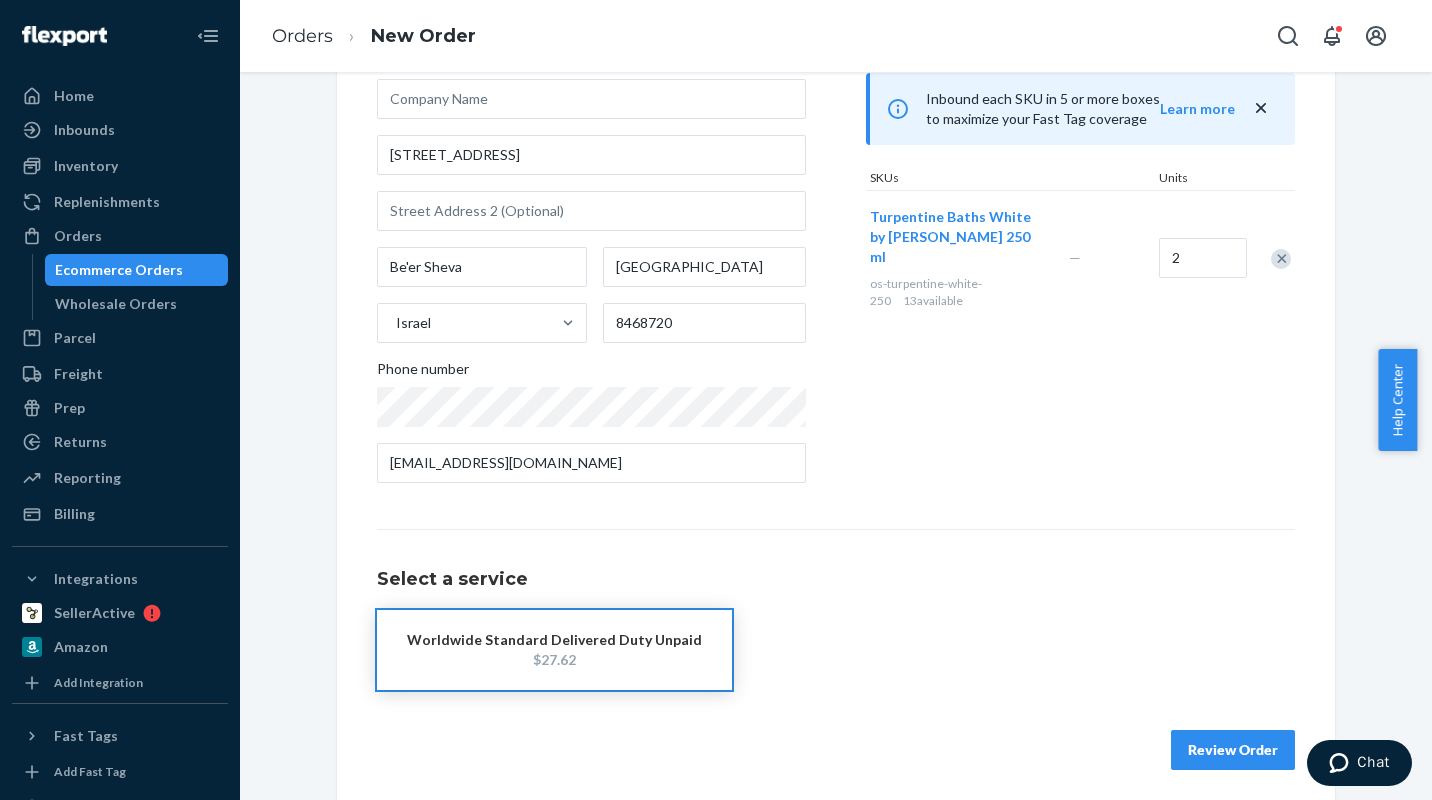scroll, scrollTop: 190, scrollLeft: 0, axis: vertical 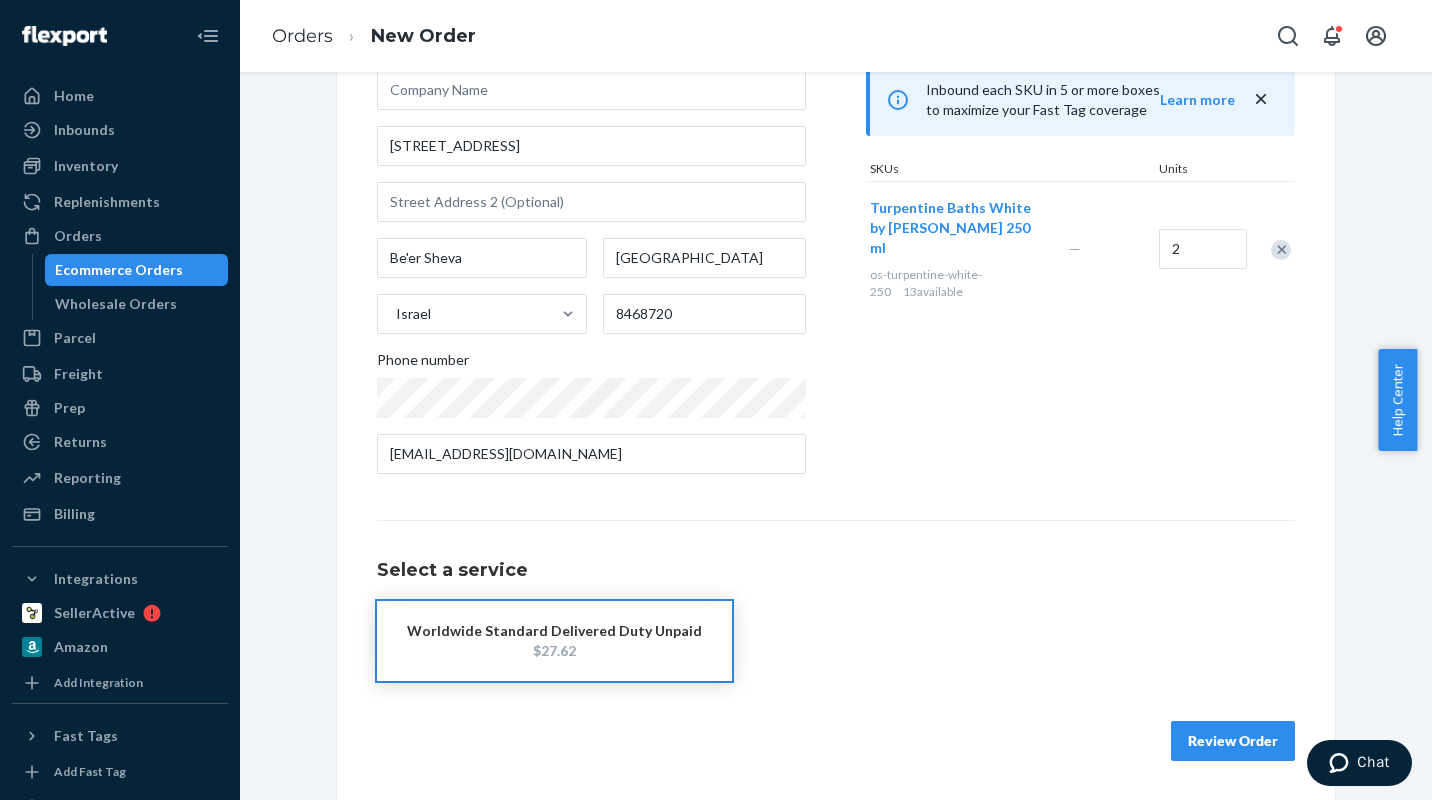 click on "Review Order" at bounding box center (1233, 741) 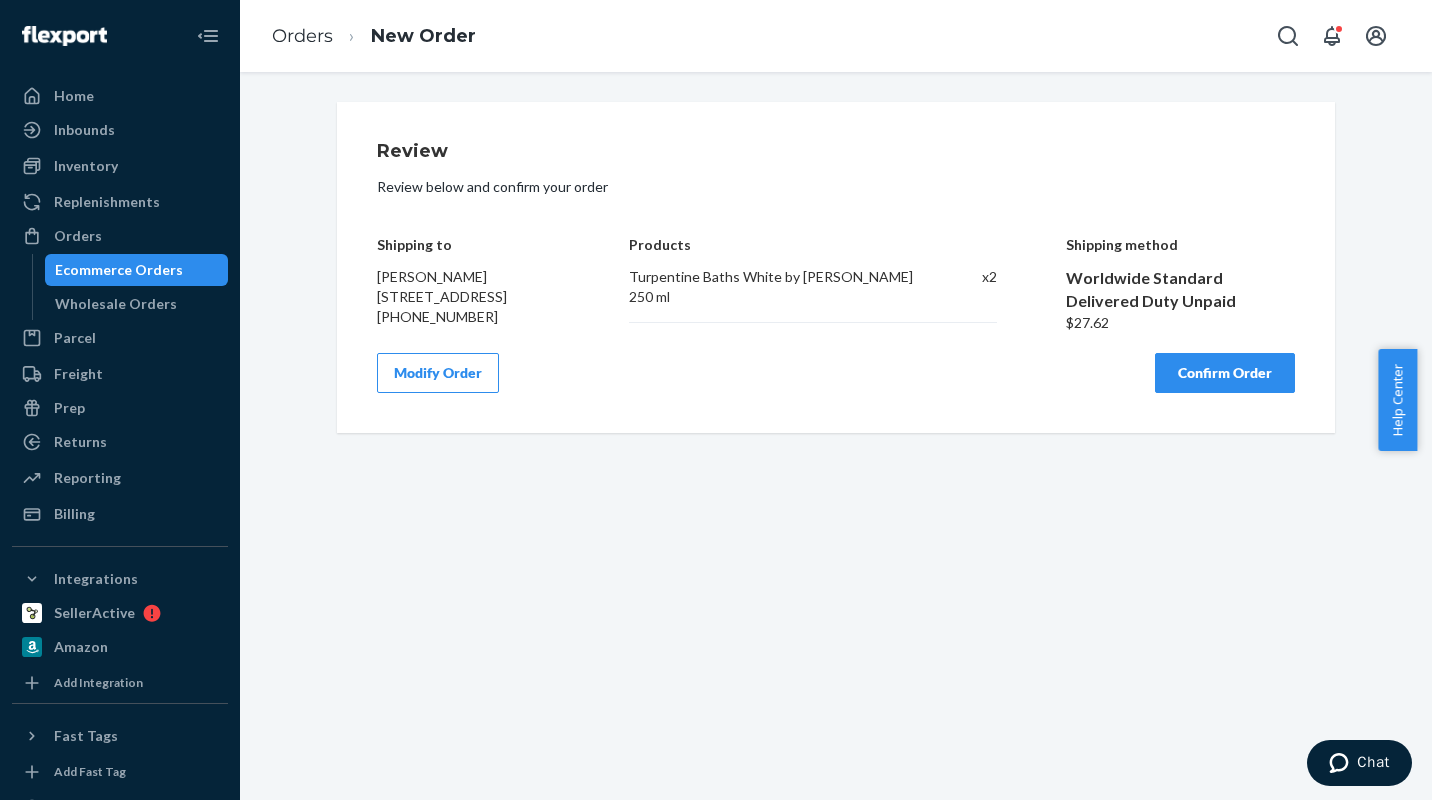 click on "Confirm Order" at bounding box center [1225, 373] 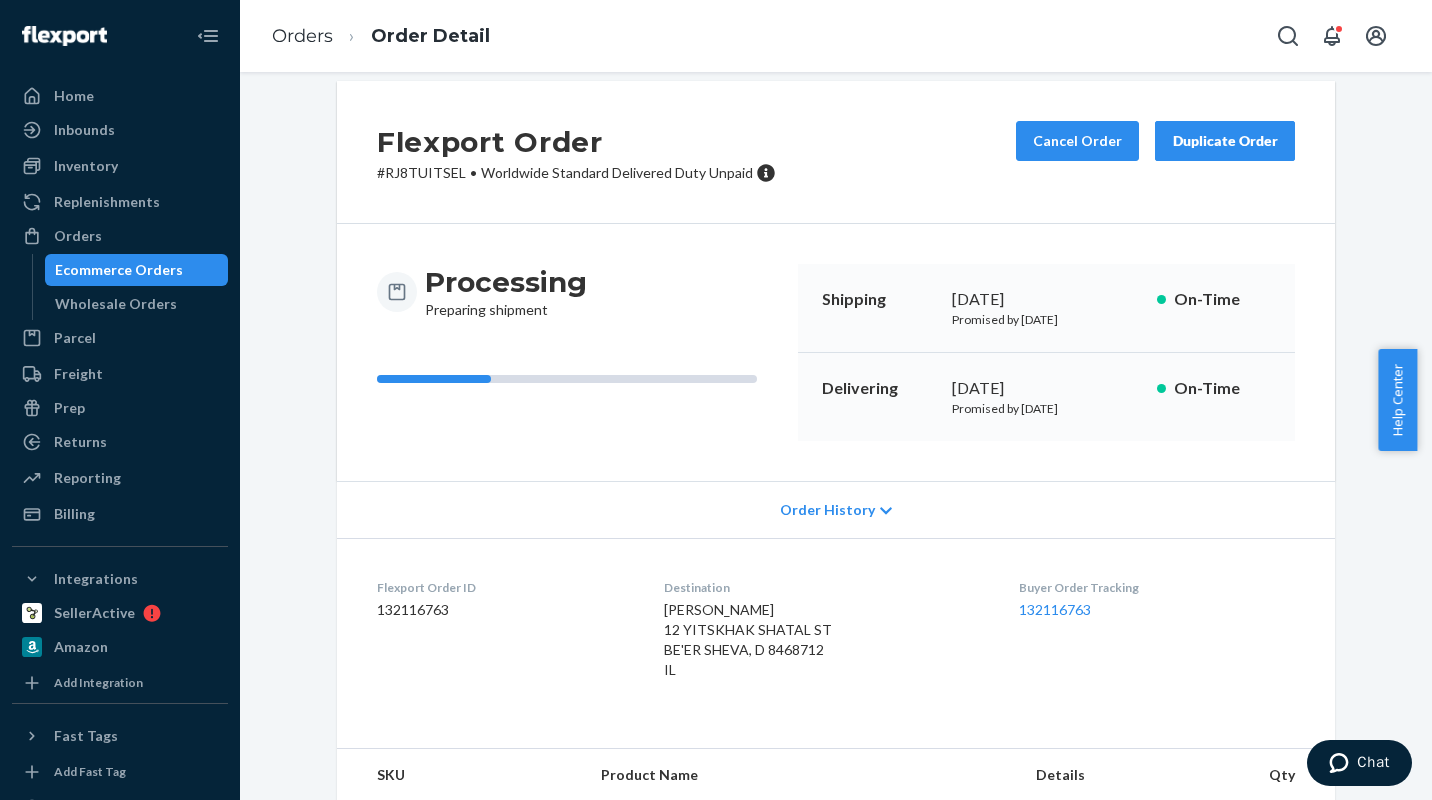 scroll, scrollTop: 0, scrollLeft: 0, axis: both 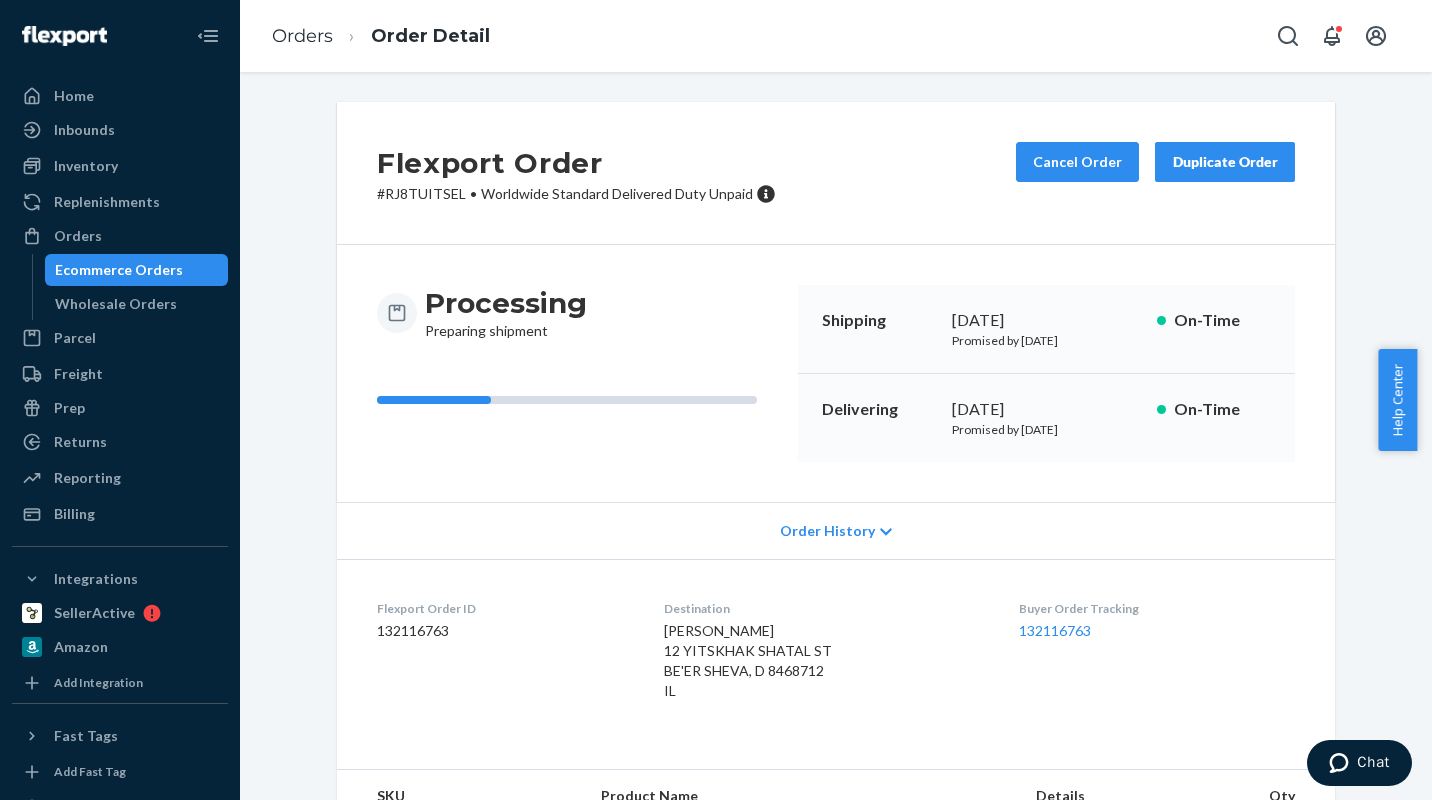 click on "Duplicate Order" at bounding box center (1225, 162) 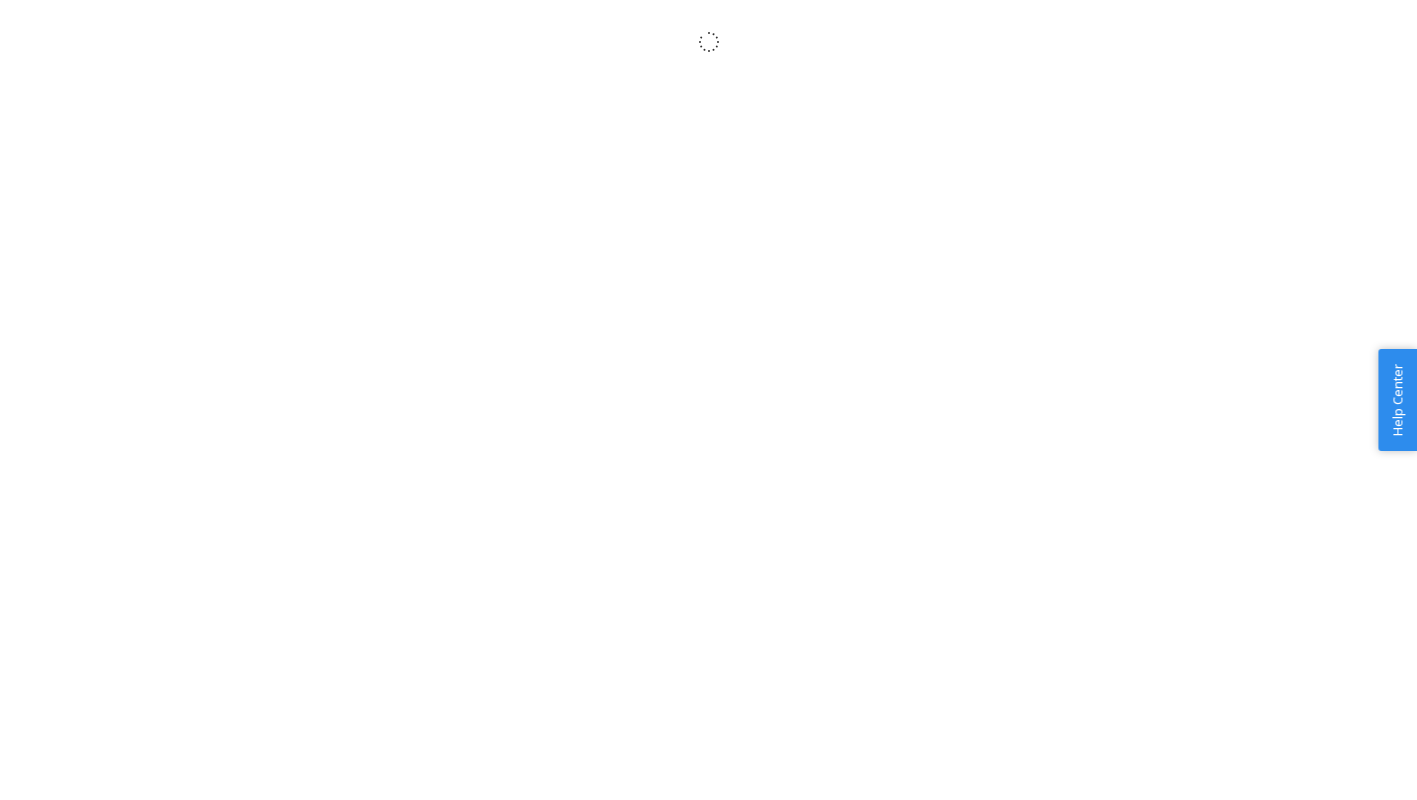 scroll, scrollTop: 0, scrollLeft: 0, axis: both 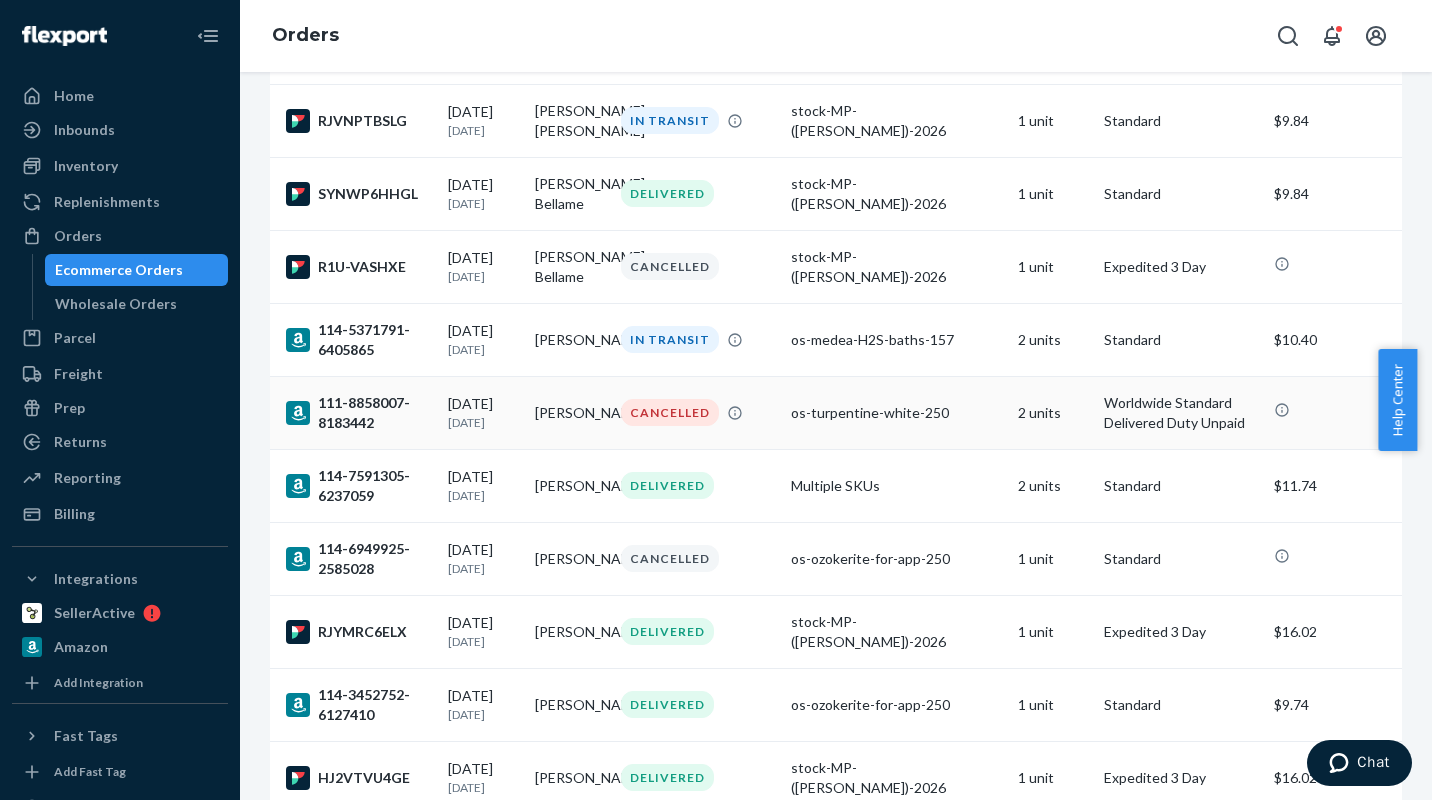 click on "CANCELLED" at bounding box center [670, 412] 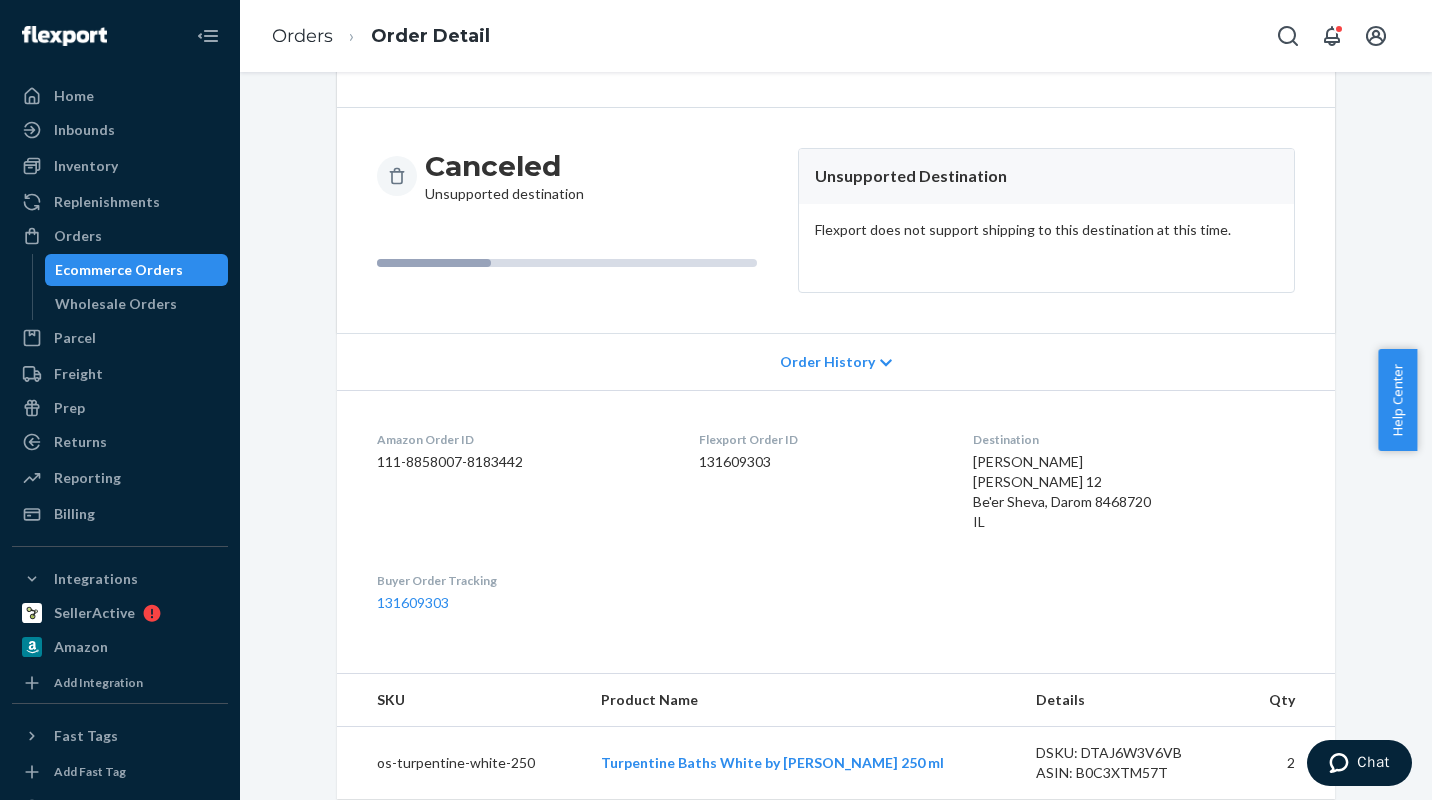 scroll, scrollTop: 160, scrollLeft: 0, axis: vertical 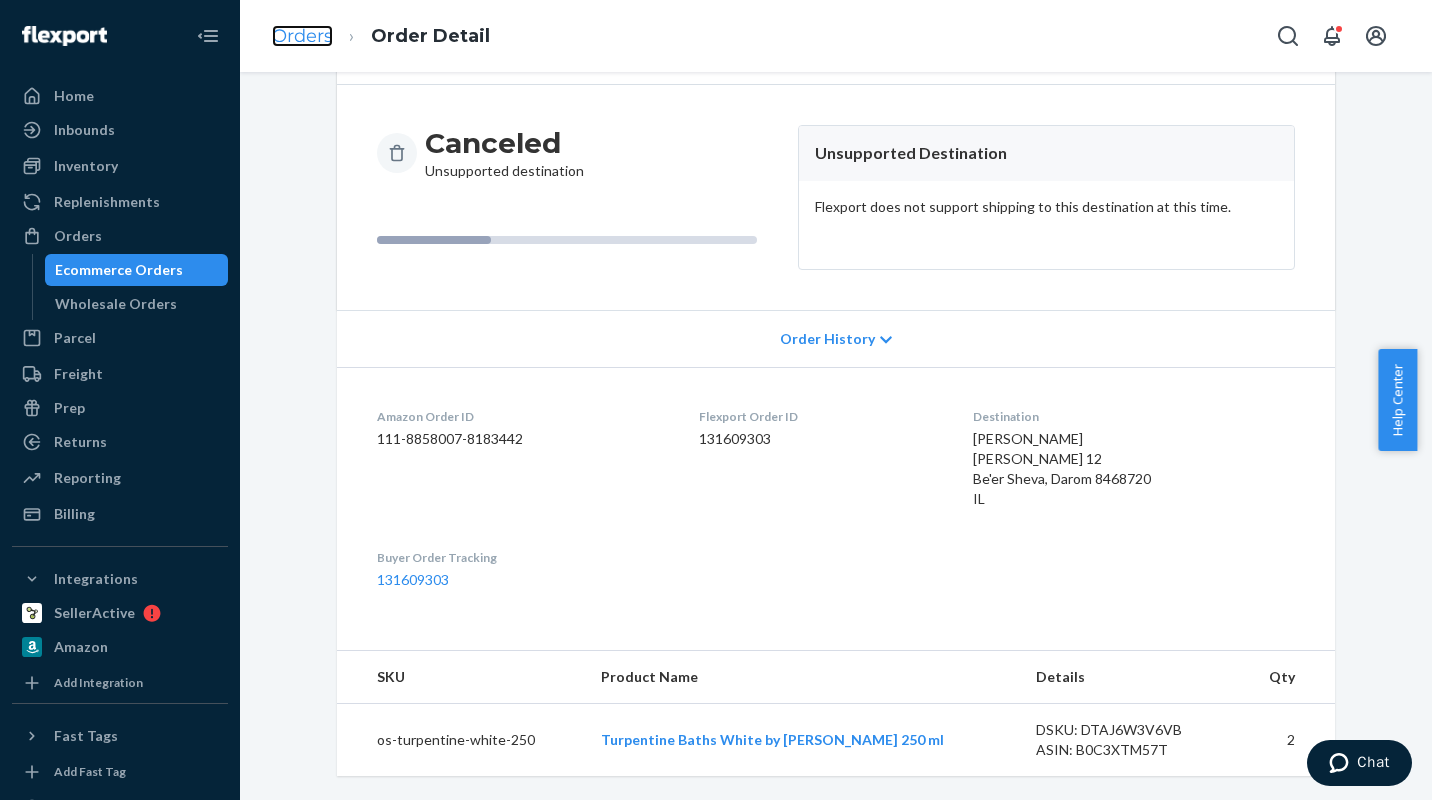 click on "Orders" at bounding box center [302, 36] 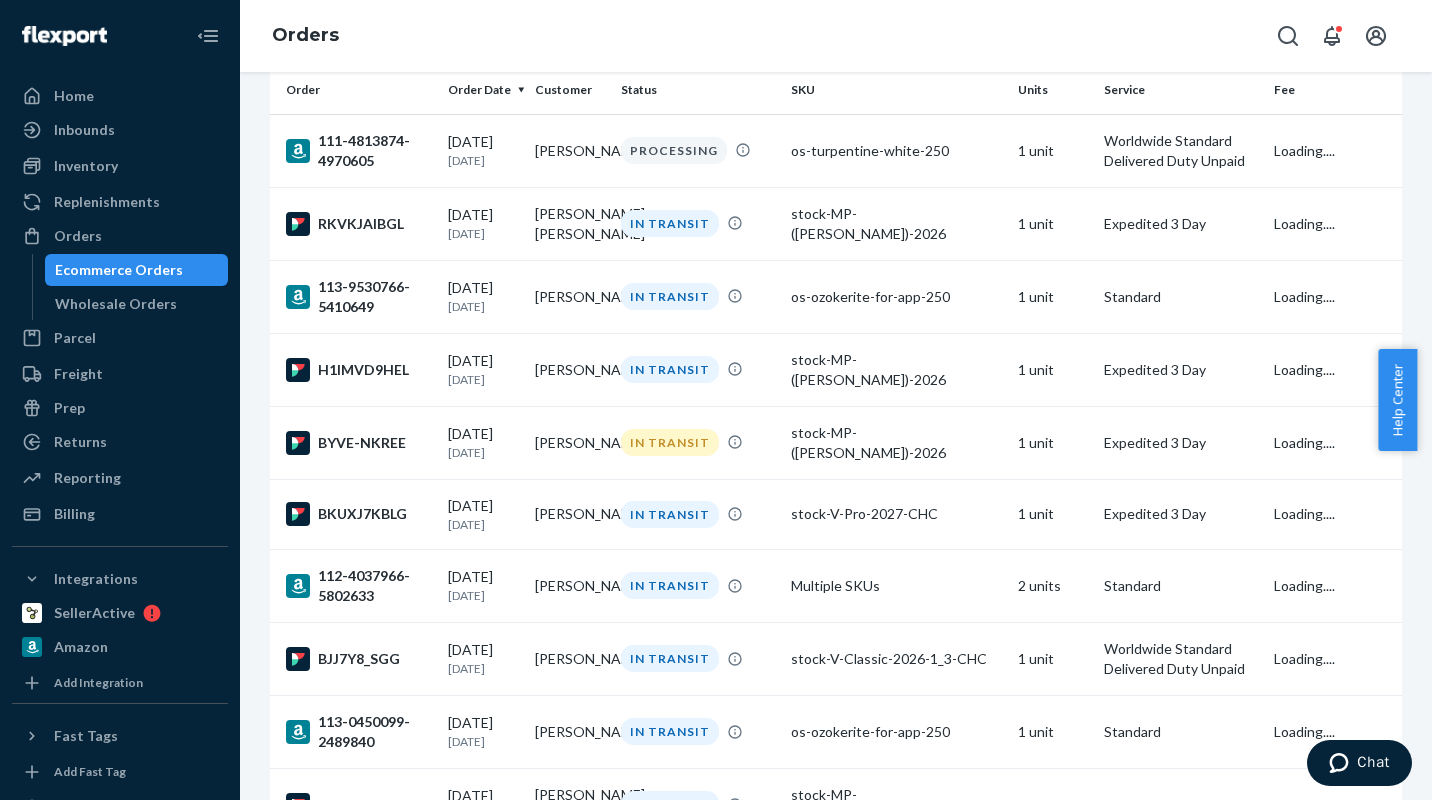 scroll, scrollTop: 0, scrollLeft: 0, axis: both 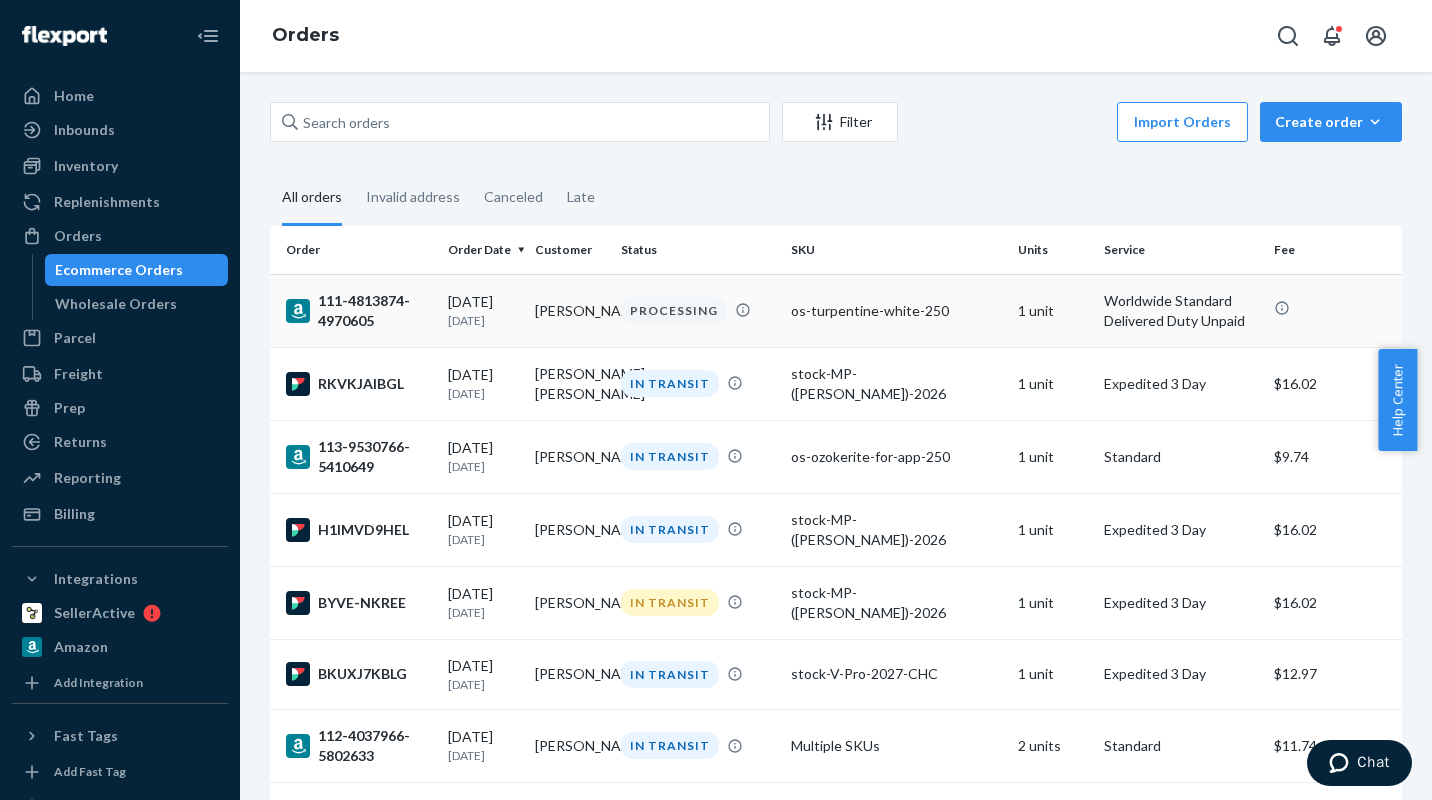 click on "07/10/2025 Today" at bounding box center [483, 310] 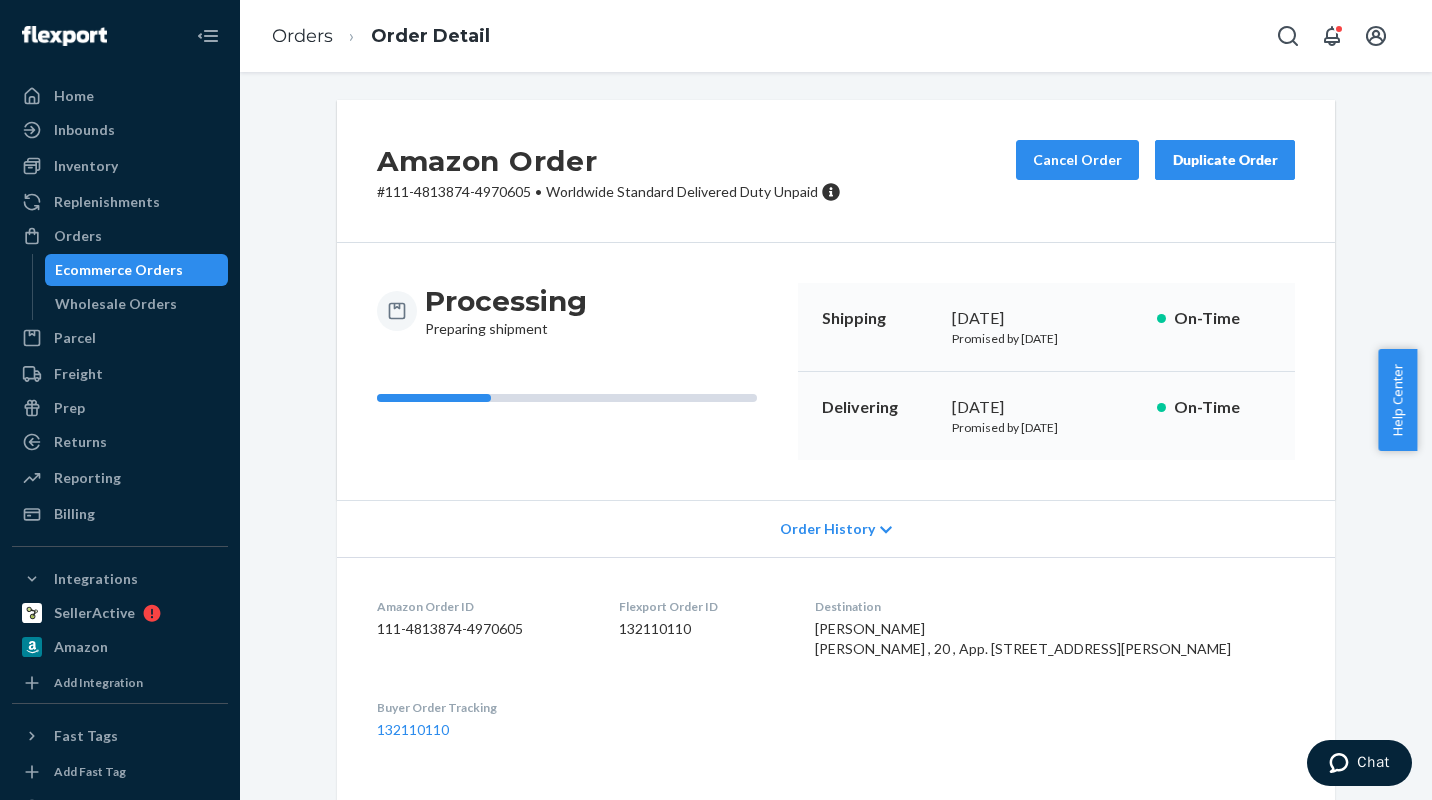 scroll, scrollTop: 0, scrollLeft: 0, axis: both 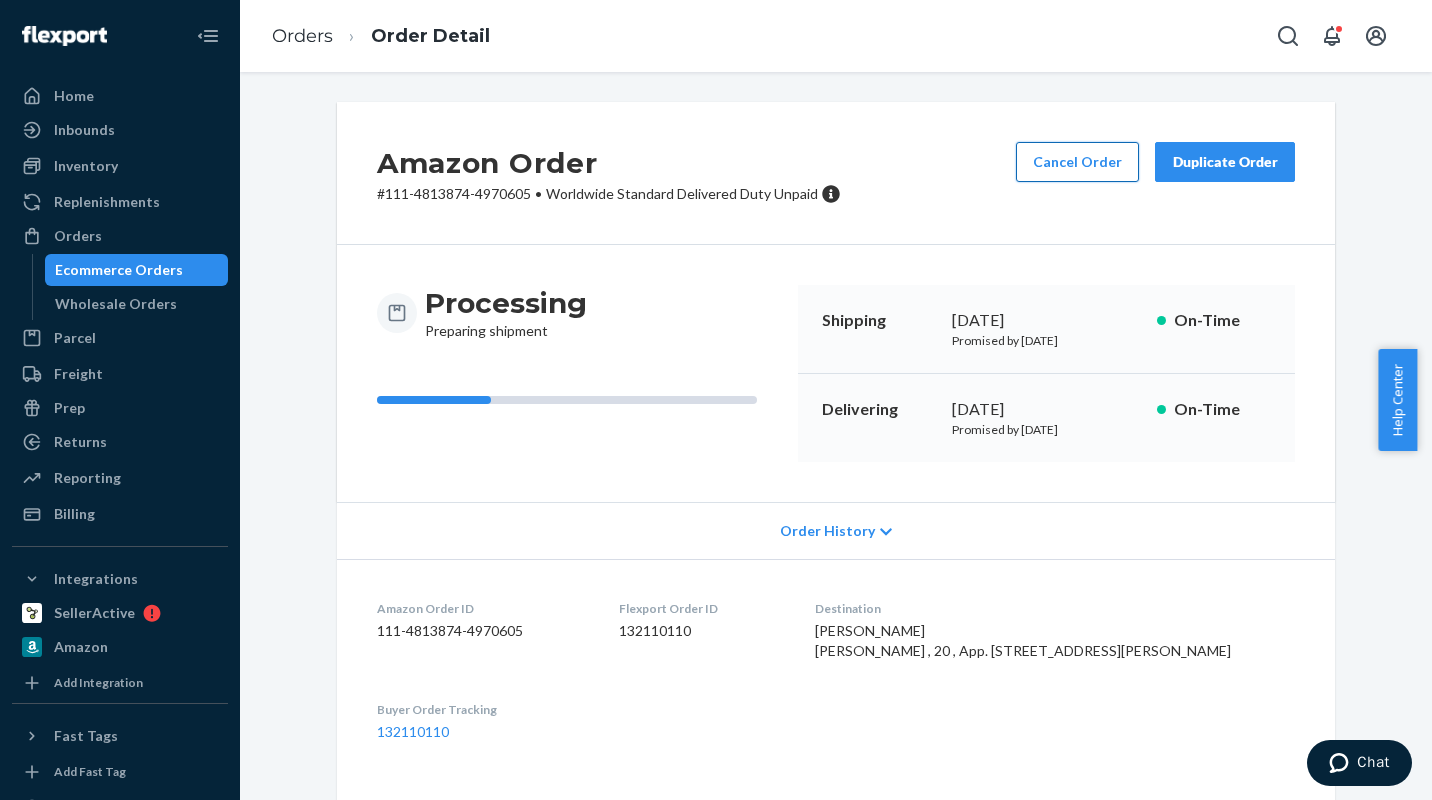 click on "Cancel Order" at bounding box center [1077, 162] 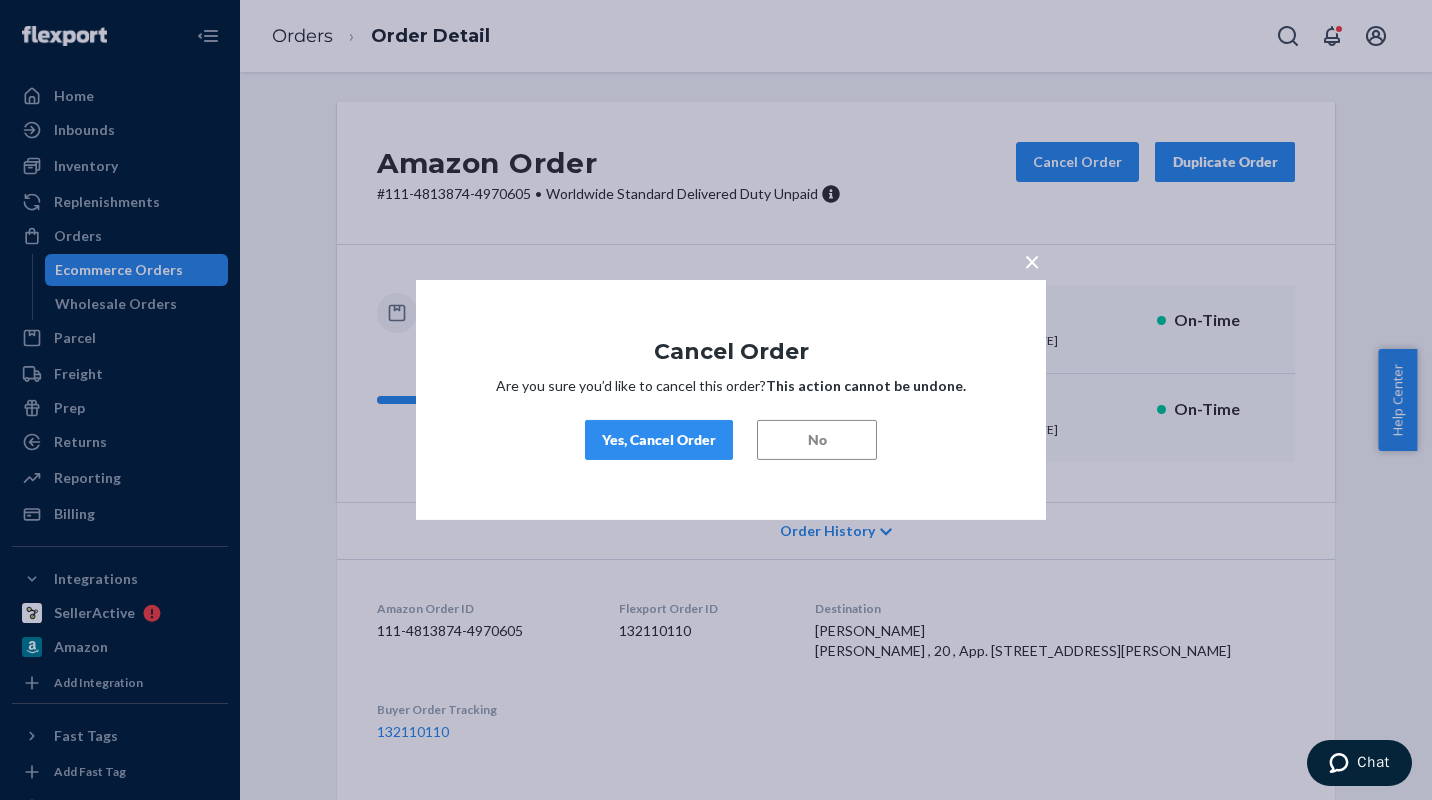 click on "× Cancel Order Are you sure you’d like to cancel this order?  This action cannot be undone. Yes, Cancel Order No" at bounding box center [716, 400] 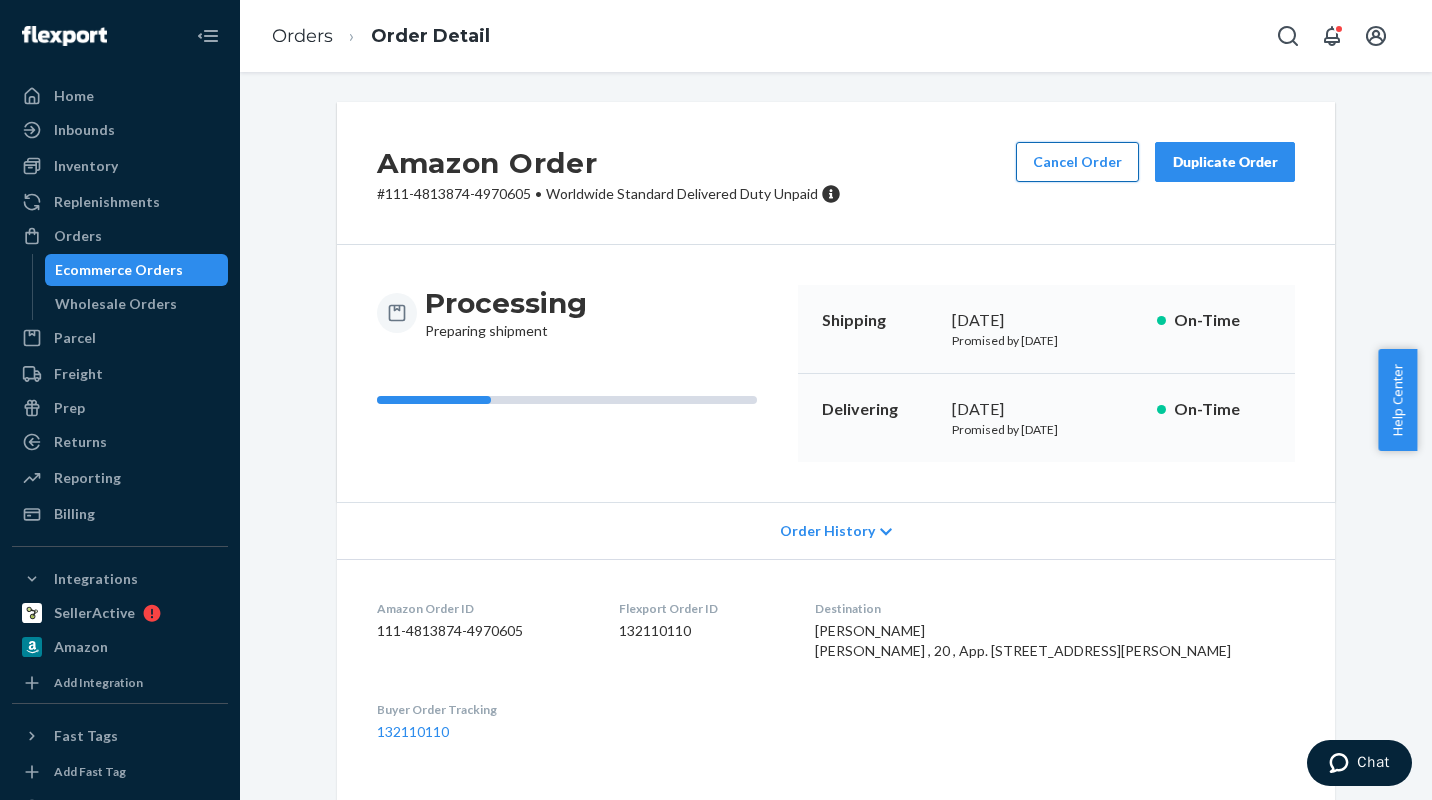 click on "Cancel Order" at bounding box center (1077, 162) 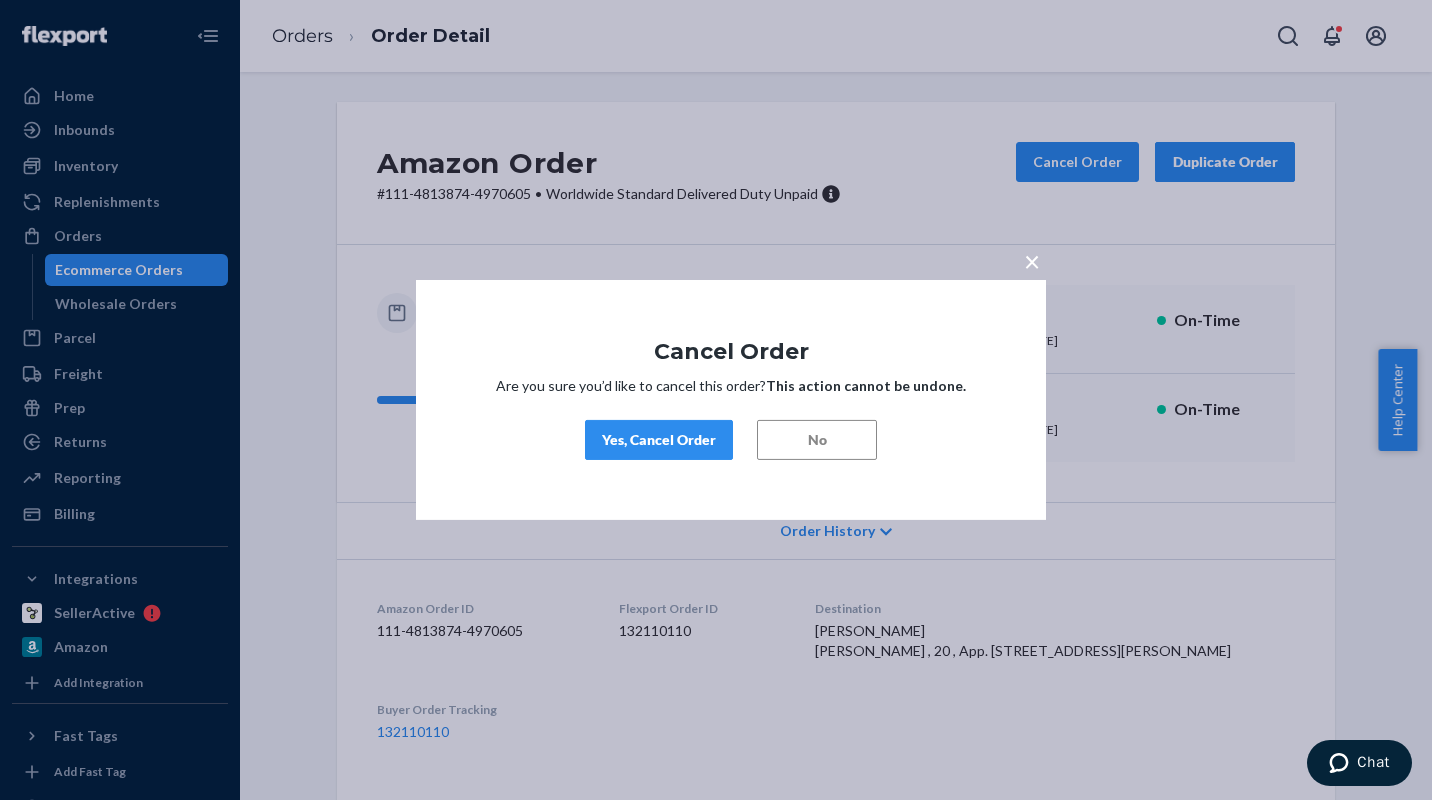 click on "Yes, Cancel Order" at bounding box center [659, 440] 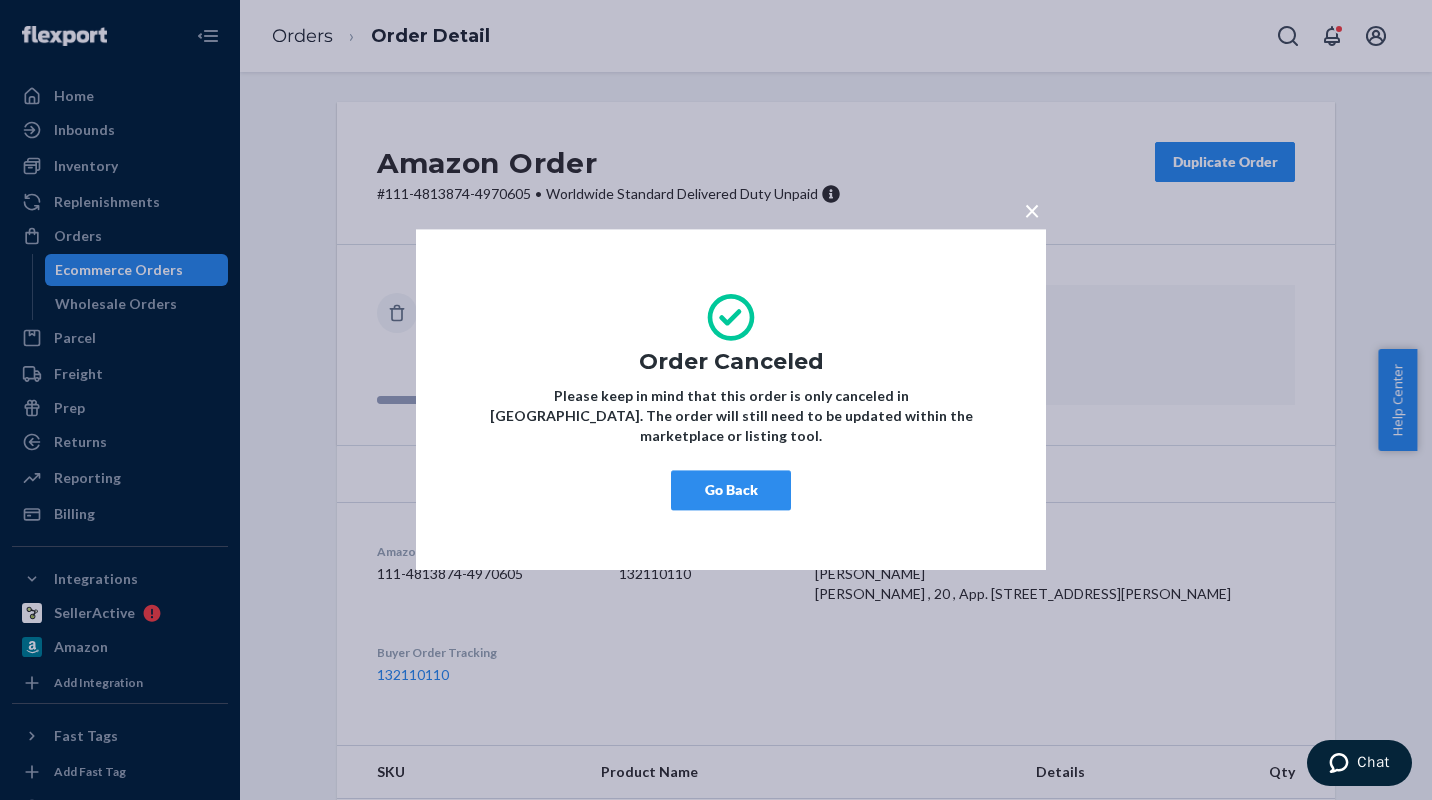 click on "Go Back" at bounding box center (731, 491) 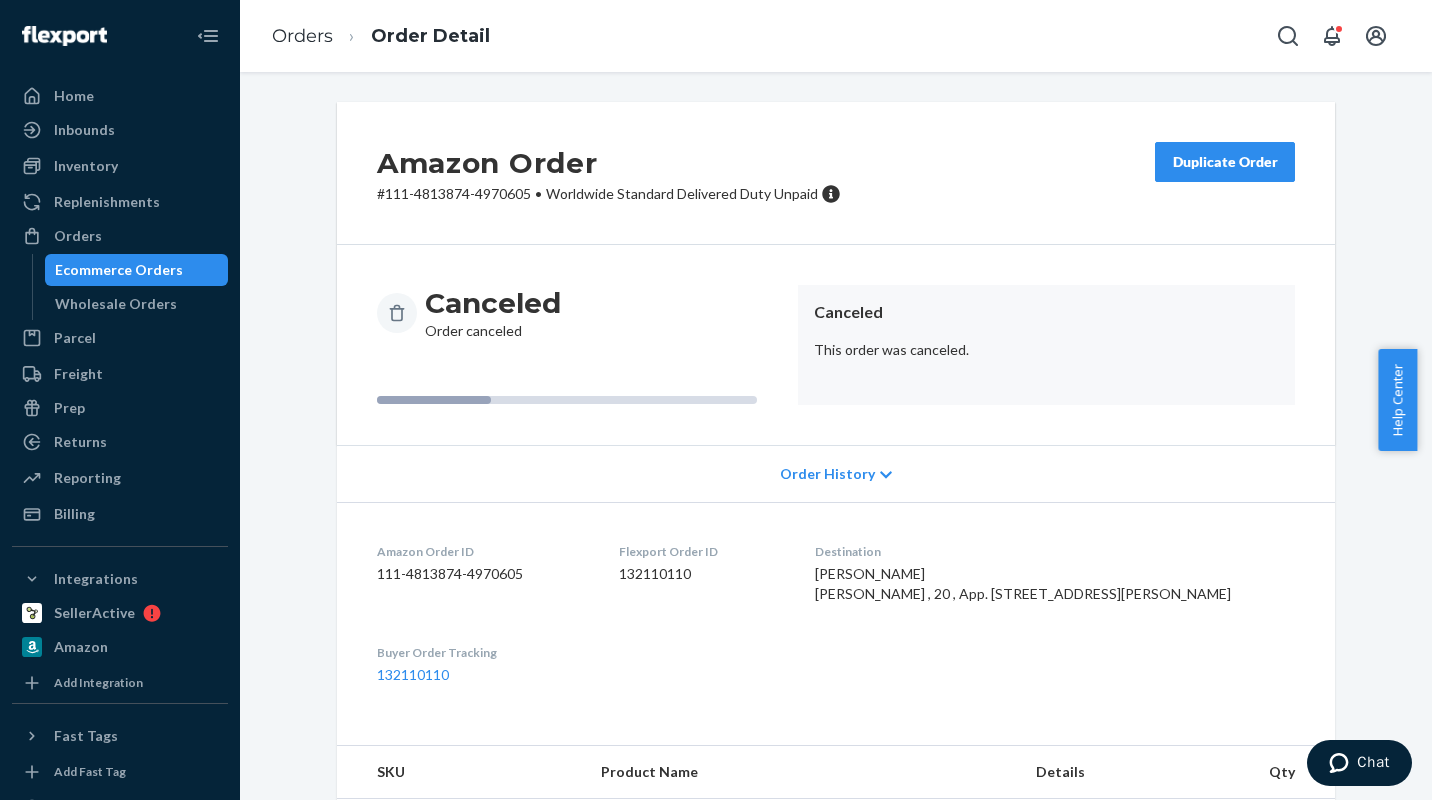 click on "Duplicate Order" at bounding box center [1225, 162] 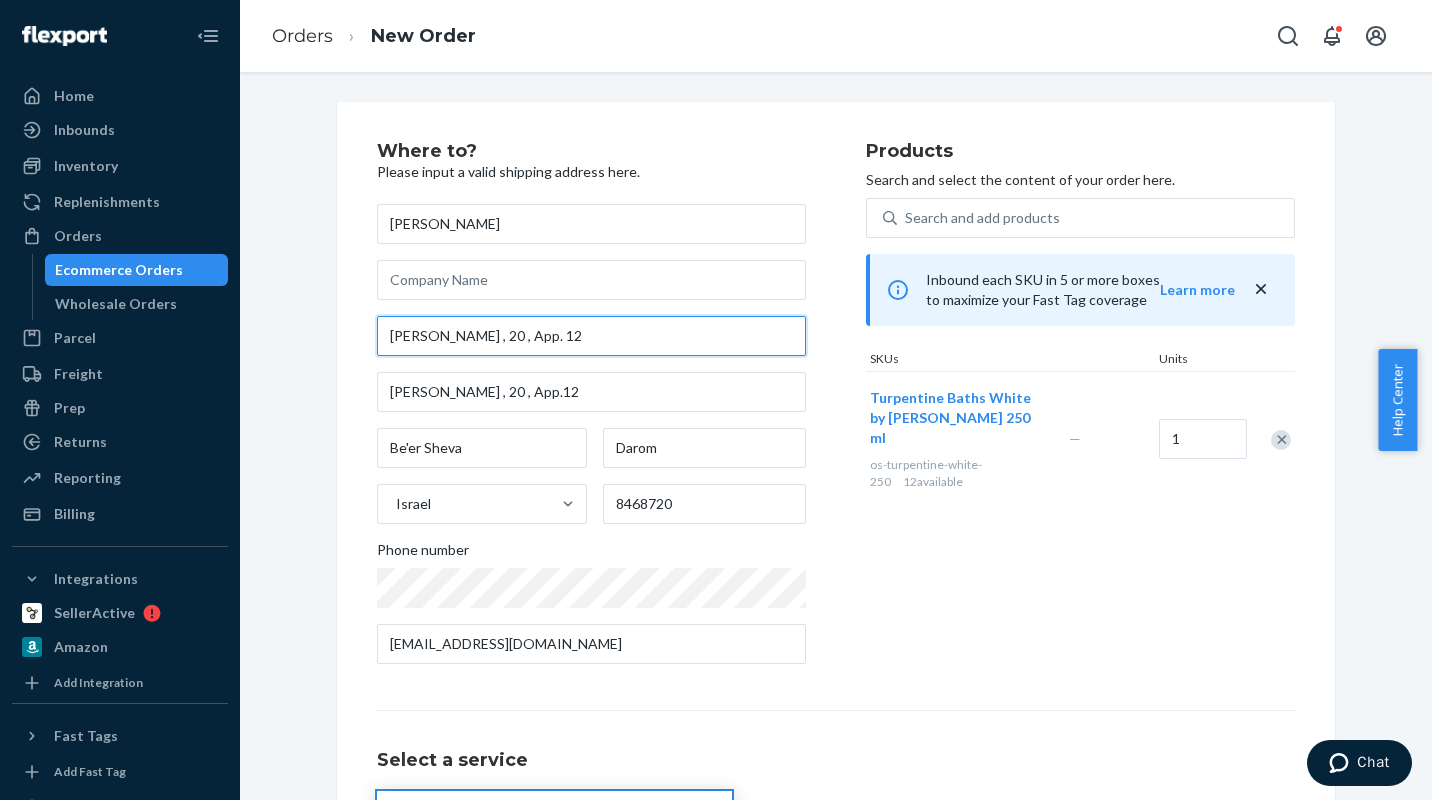 drag, startPoint x: 648, startPoint y: 340, endPoint x: 328, endPoint y: 335, distance: 320.03906 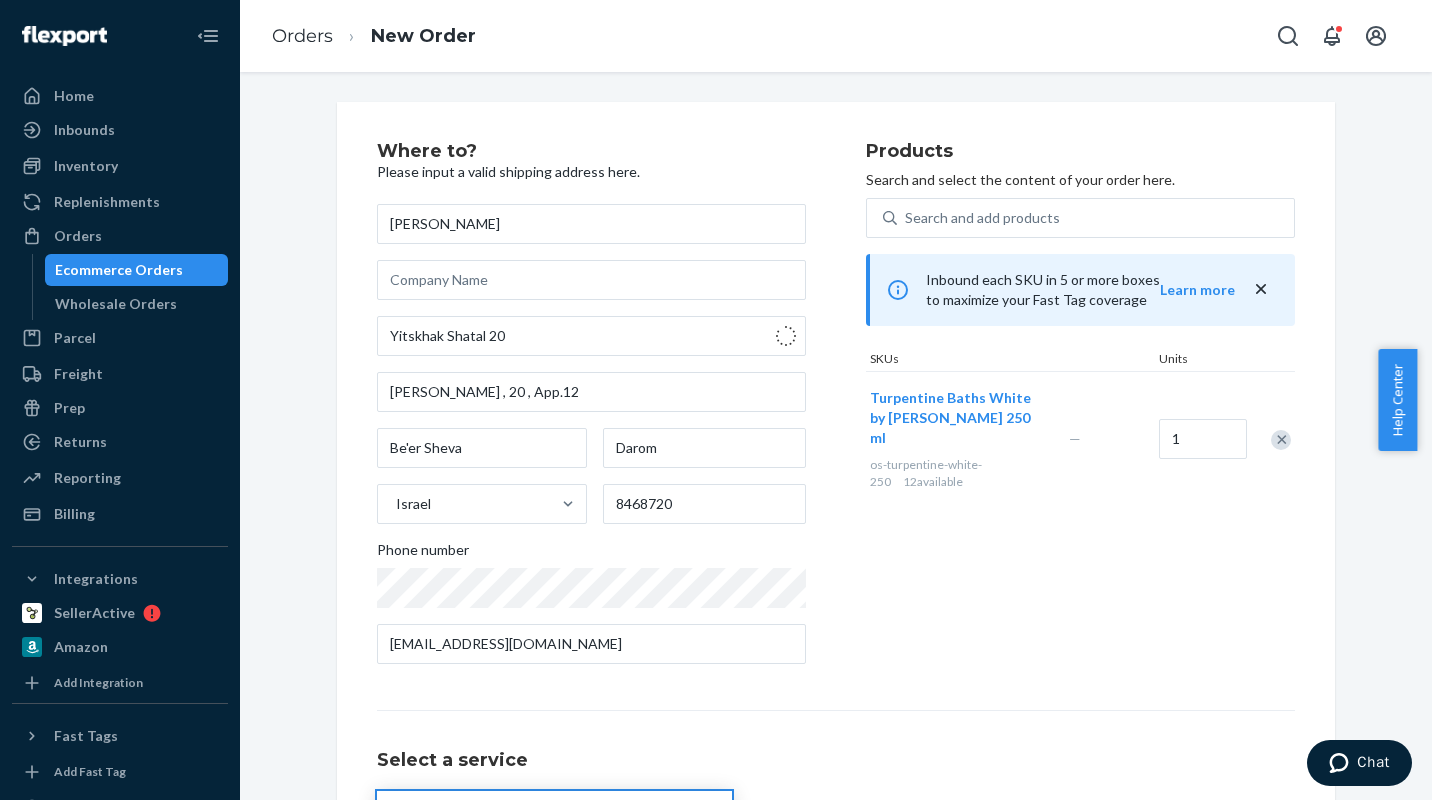 type on "20 Yitskhak Shatal St" 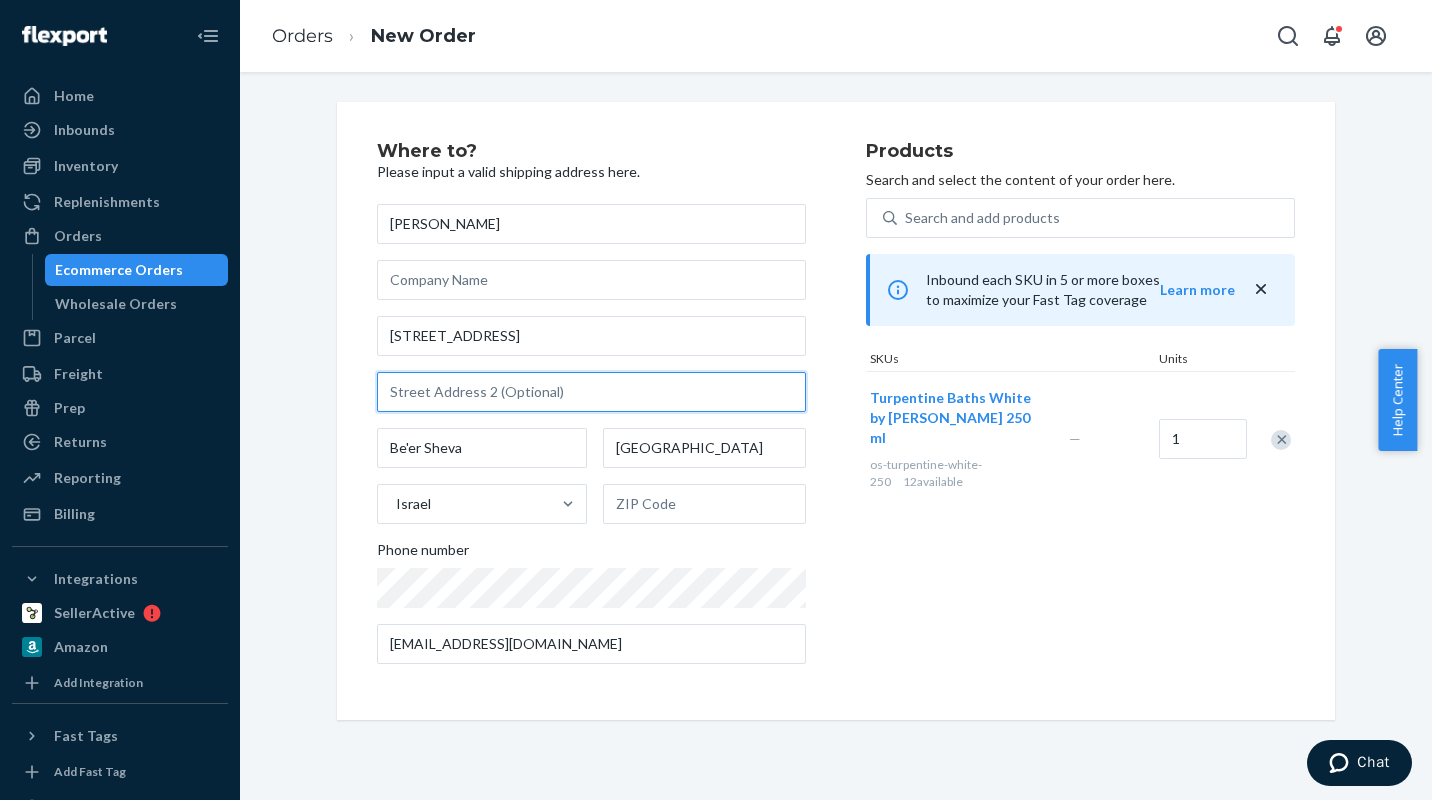 click at bounding box center (591, 392) 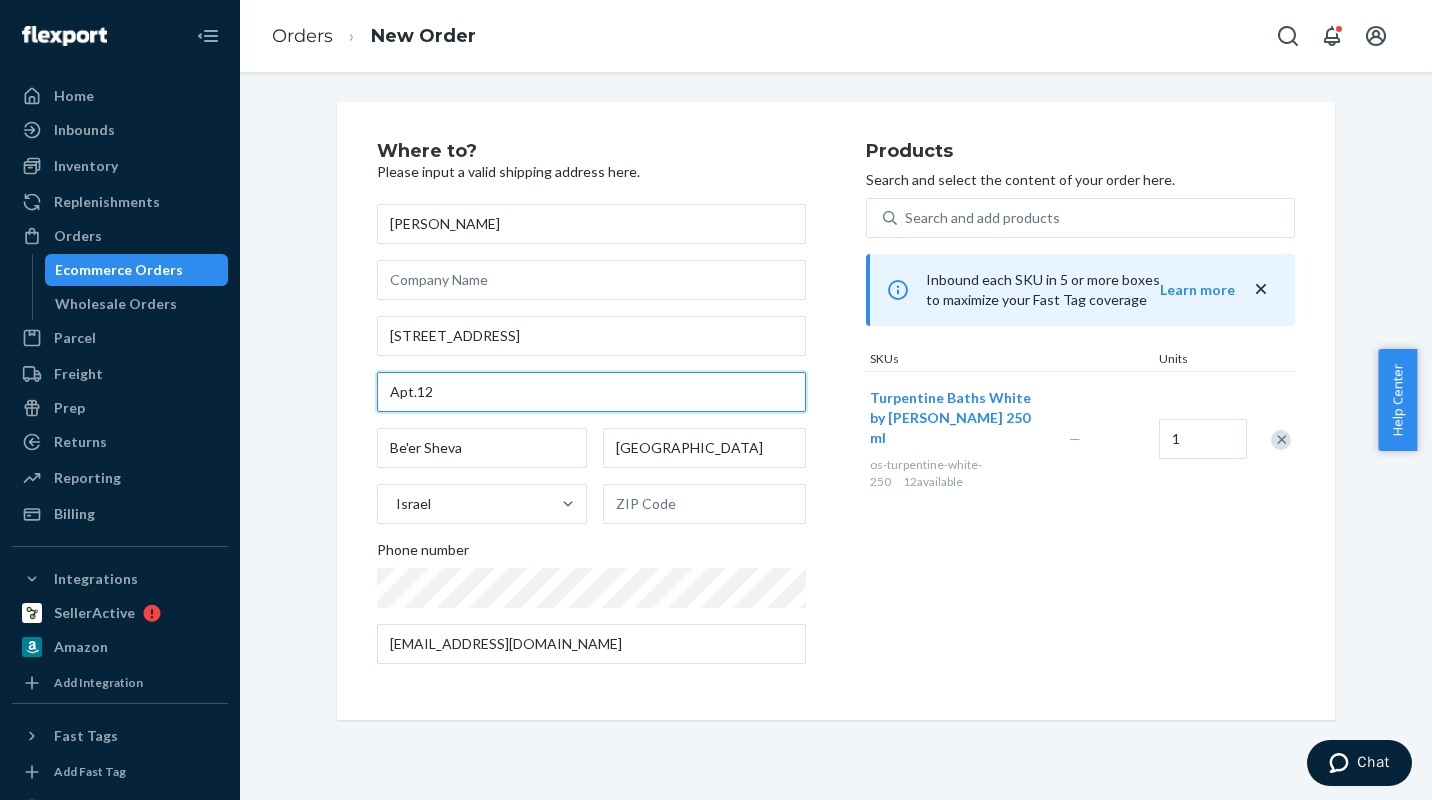 type on "Apt.12" 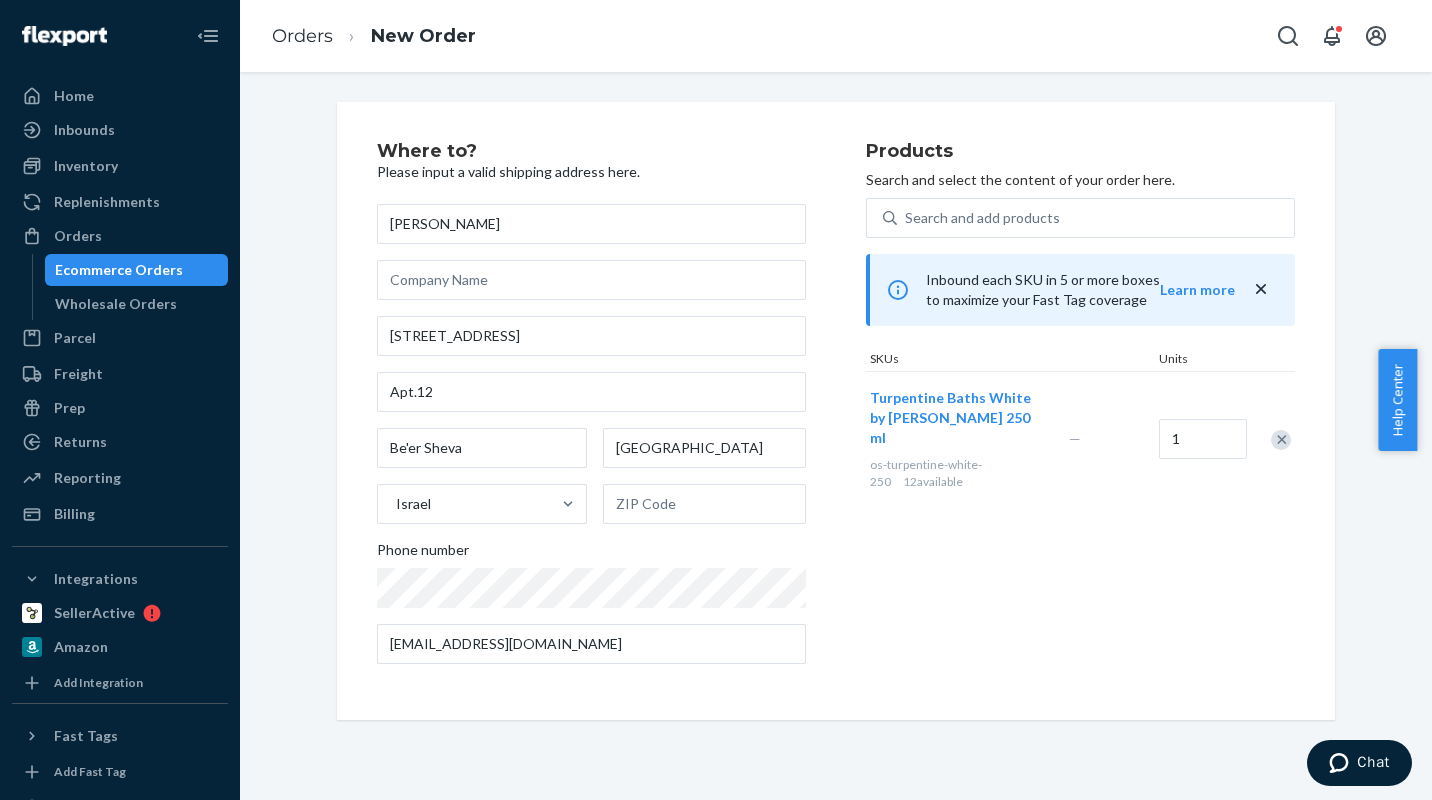 click on "Where to? Please input a valid shipping address here. Sonia Krivonos 20 Yitskhak Shatal St Apt.12 Be'er Sheva South District Israel Phone number xcqr8hgt40kjbzt@marketplace.amazon.com Products Search and select the content of your order here. Search and add products Inbound each SKU in 5 or more boxes to maximize your Fast Tag coverage Learn more SKUs Units Turpentine Baths White by Dr Pirogov 250 ml os-turpentine-white-250 12  available — 1" at bounding box center (836, 411) 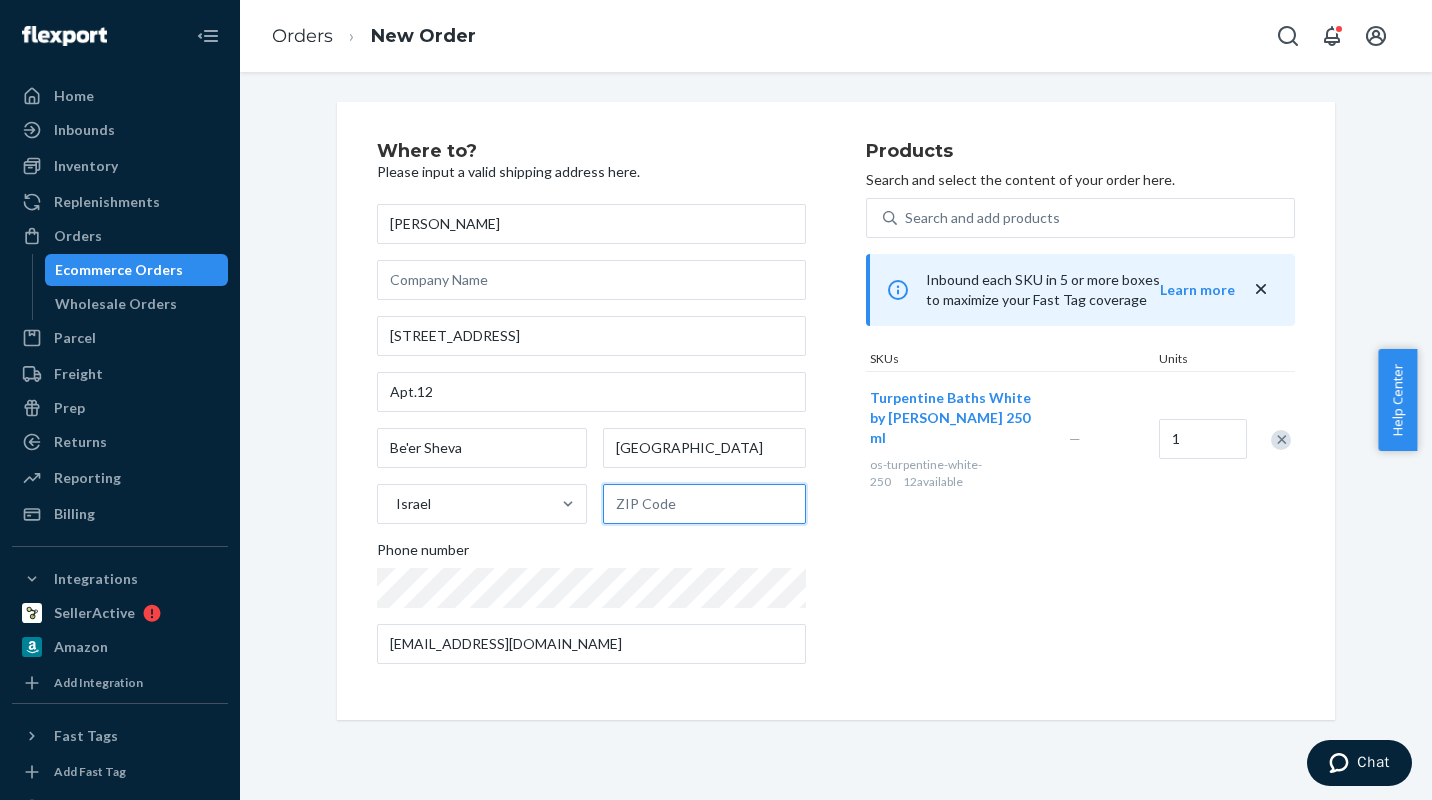 click at bounding box center [704, 504] 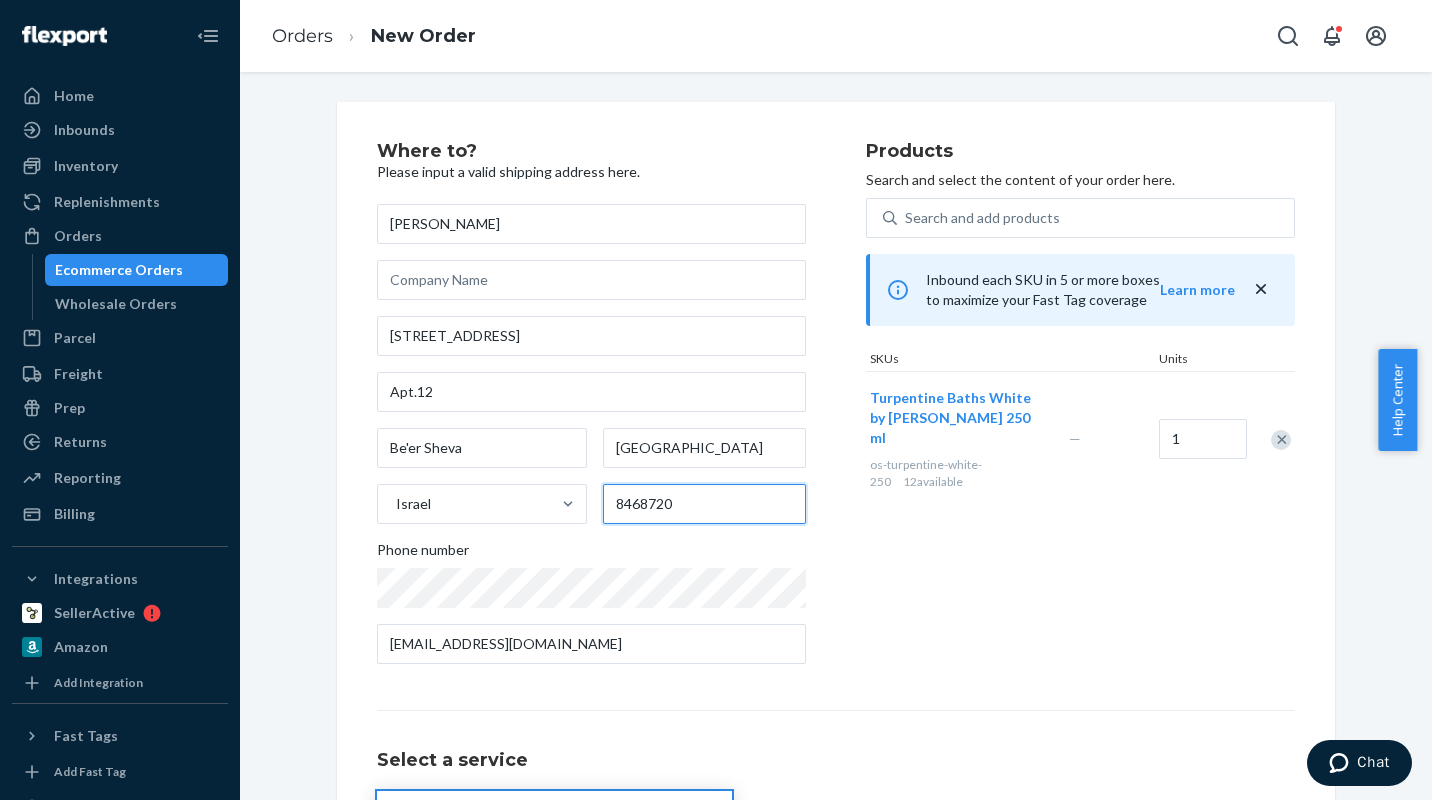 type on "8468720" 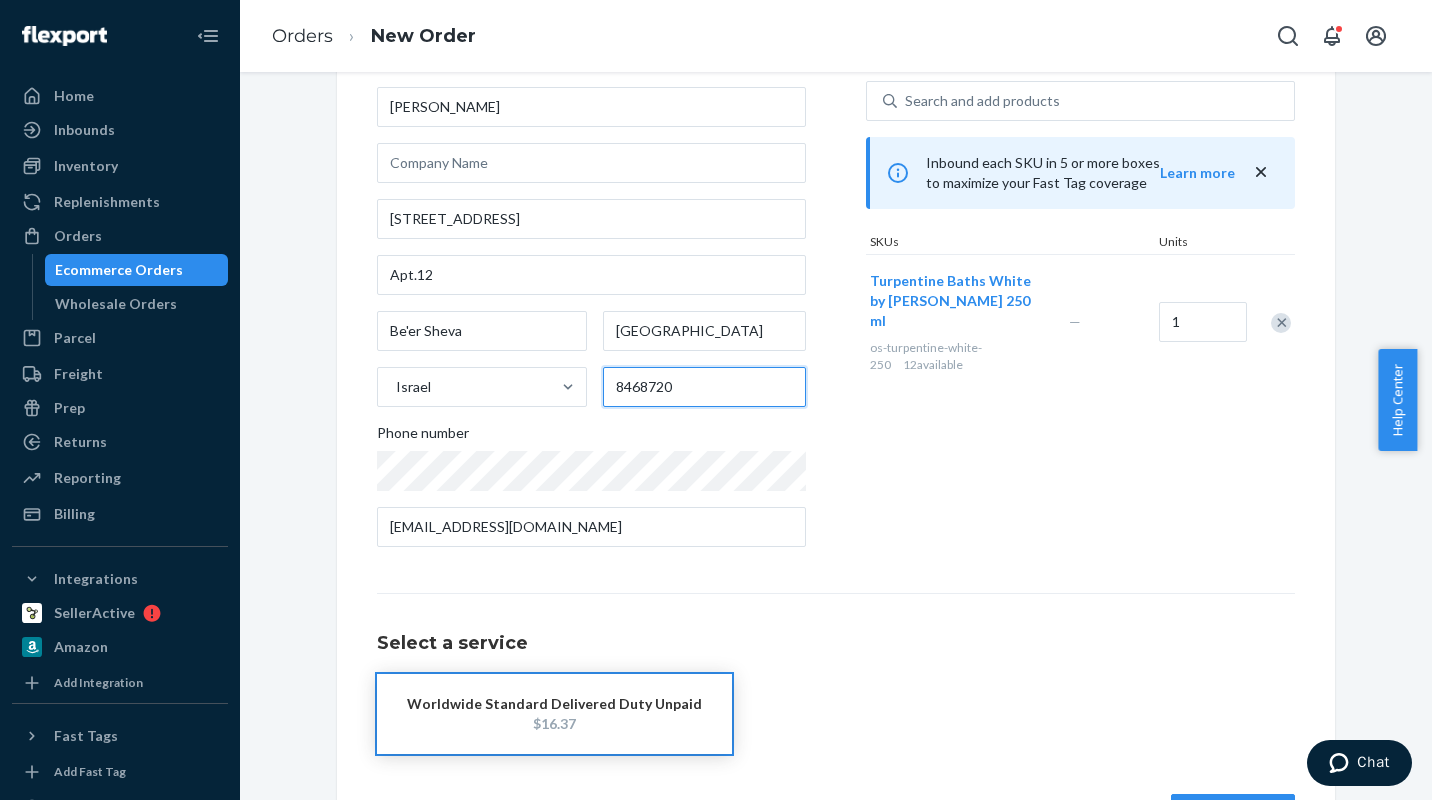 scroll, scrollTop: 185, scrollLeft: 0, axis: vertical 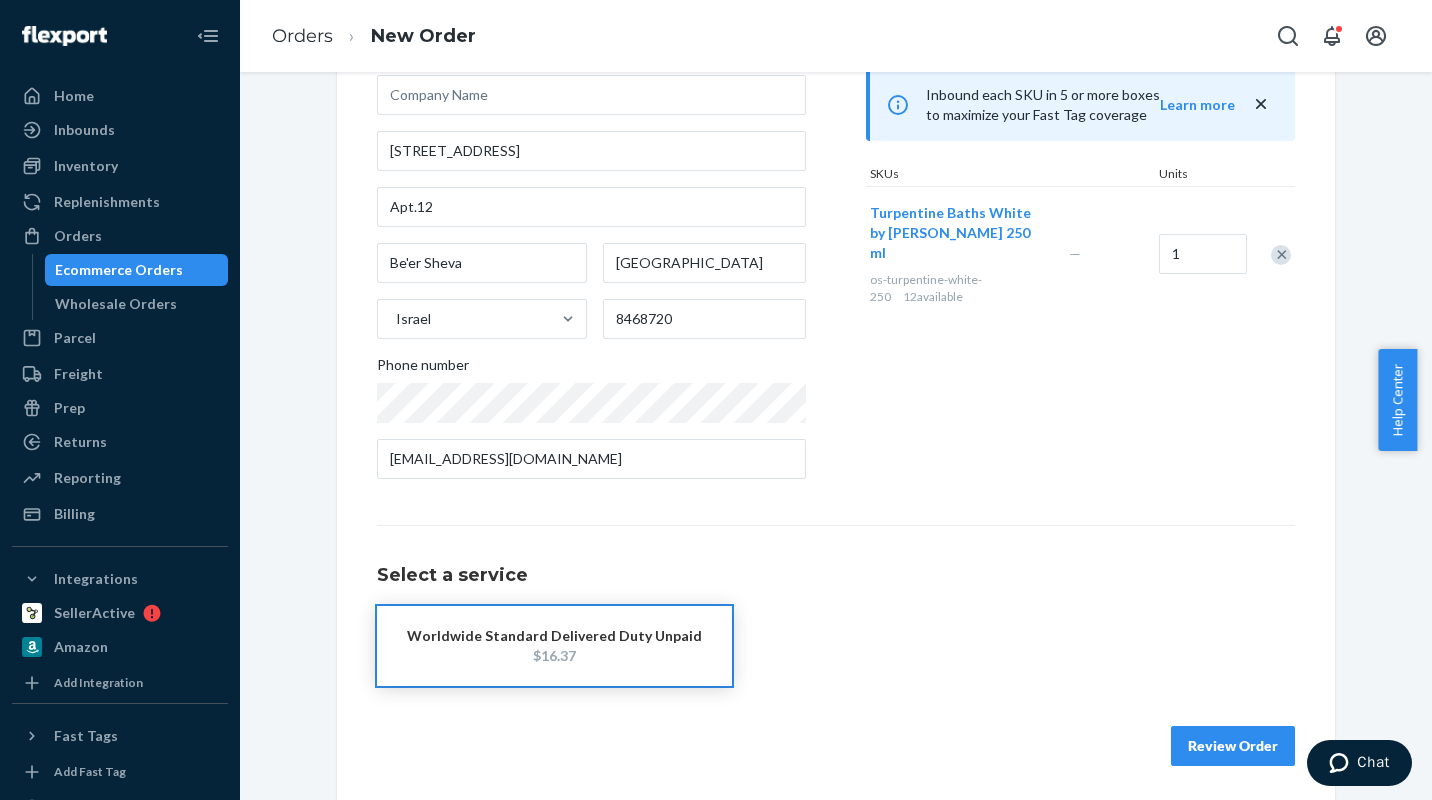 click on "Review Order" at bounding box center (1233, 746) 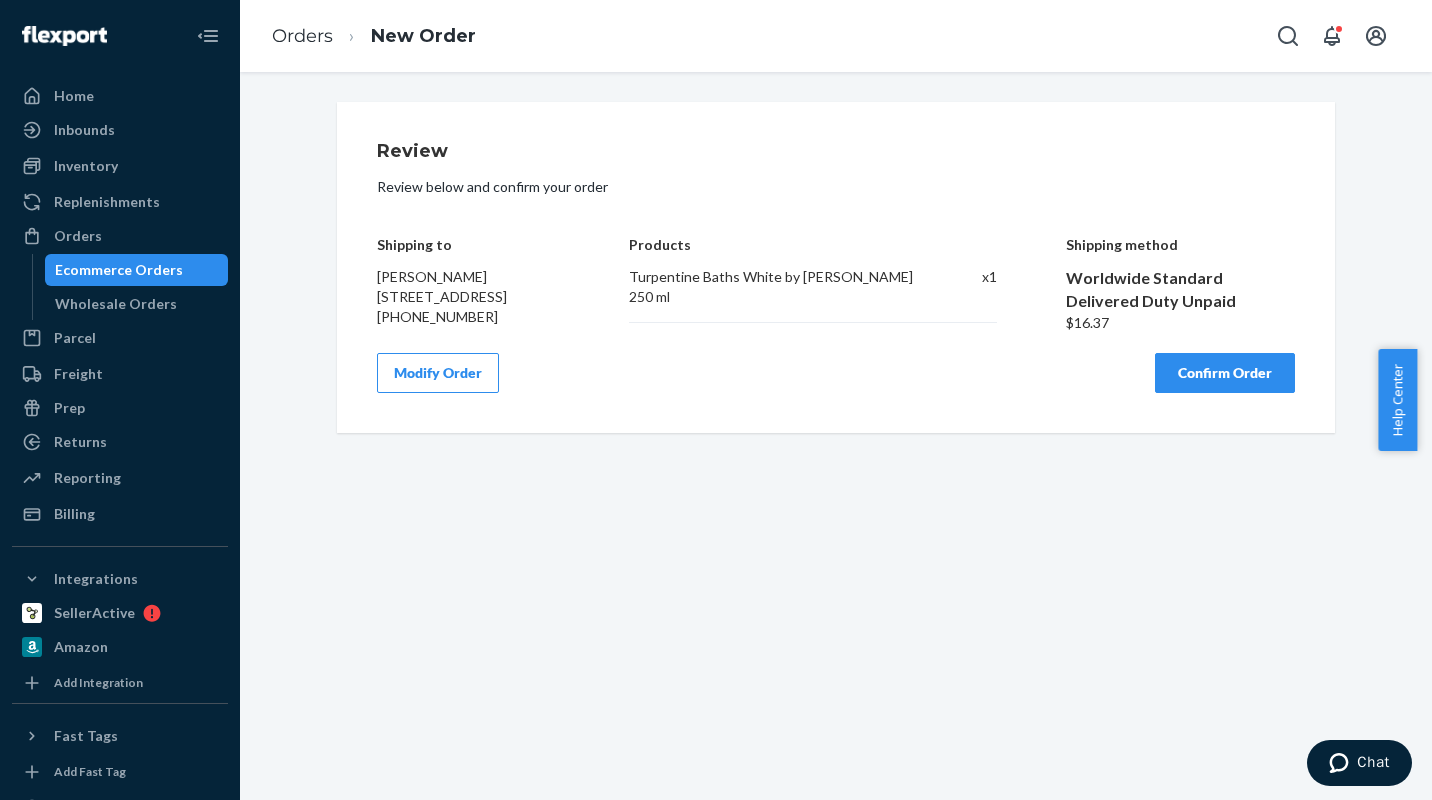 click on "Confirm Order" at bounding box center (1225, 373) 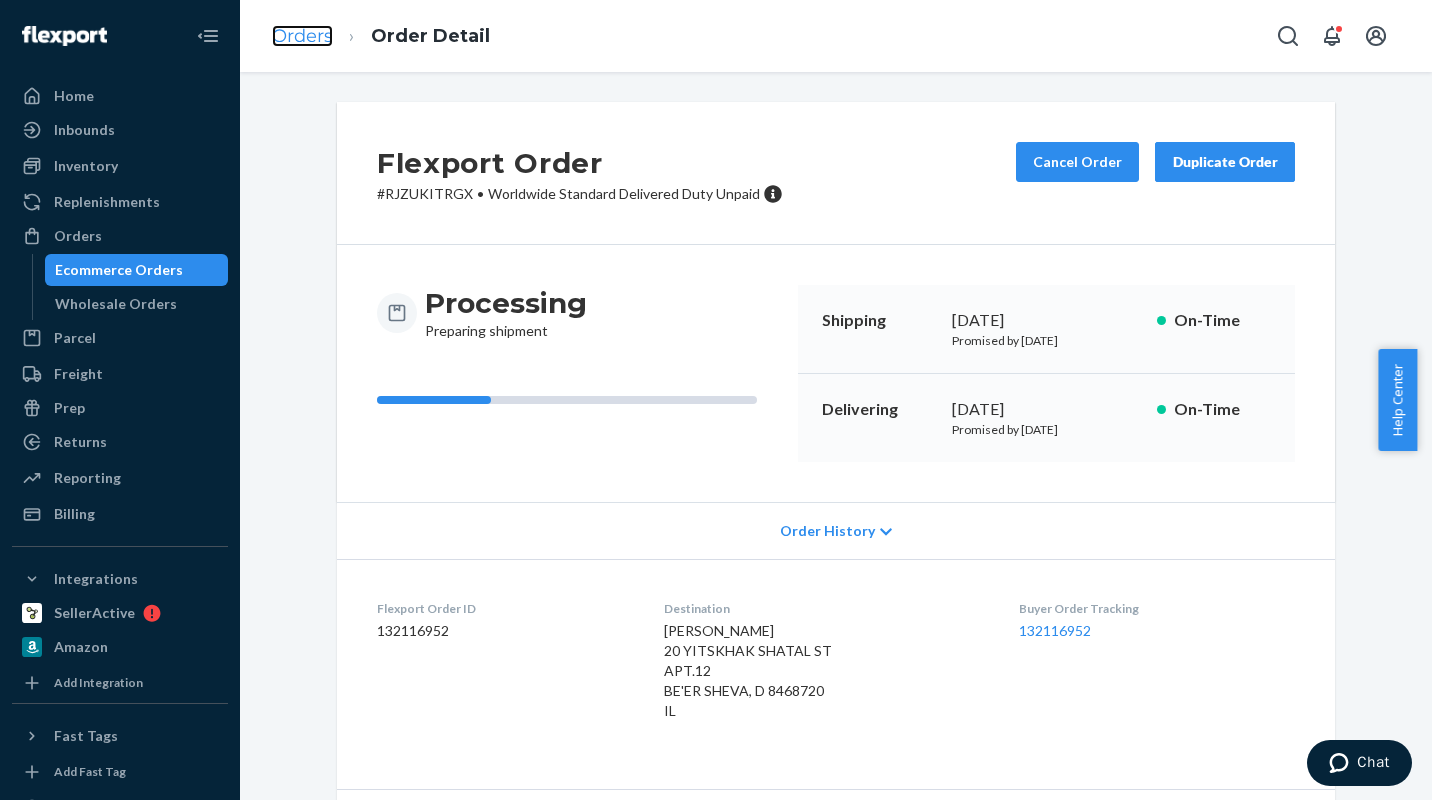 click on "Orders" at bounding box center [302, 36] 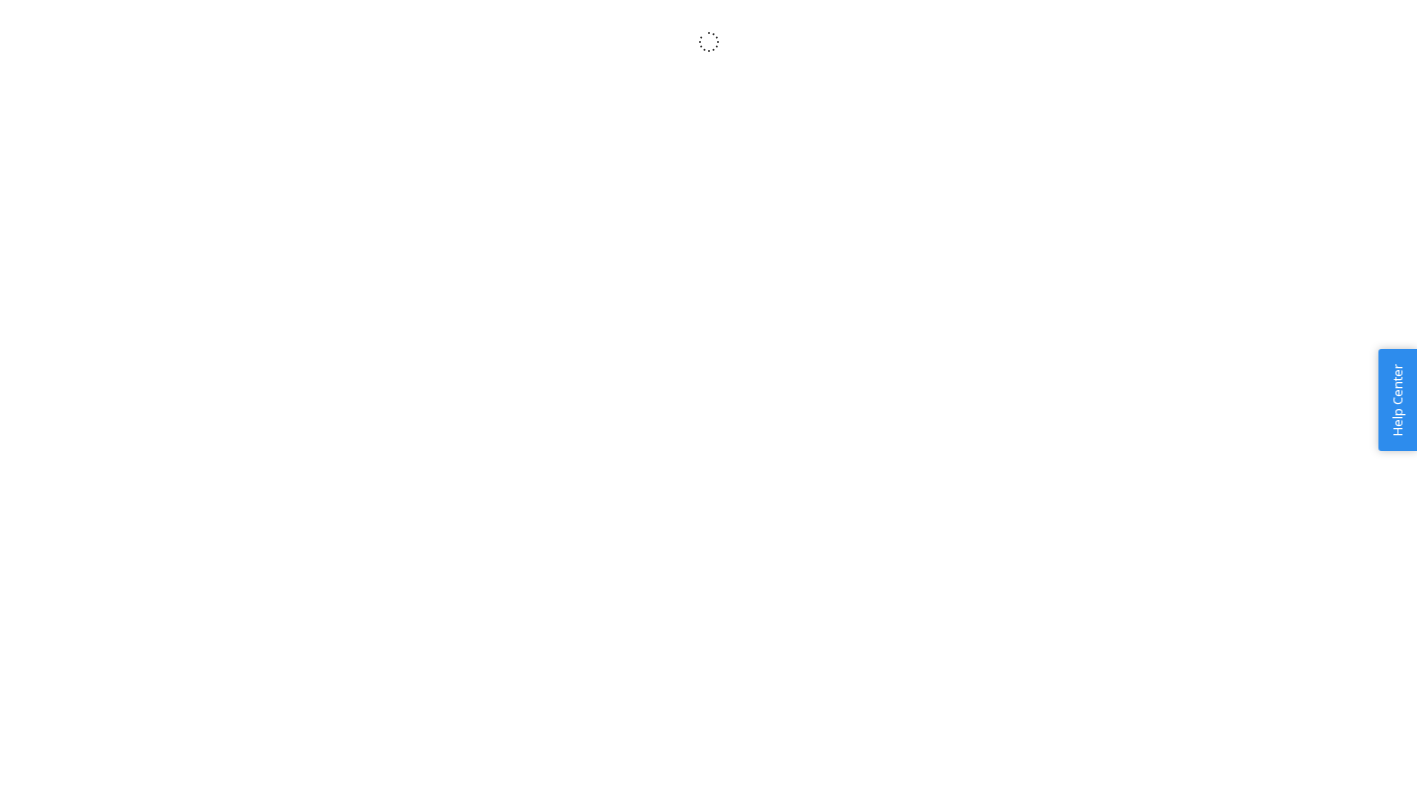 scroll, scrollTop: 0, scrollLeft: 0, axis: both 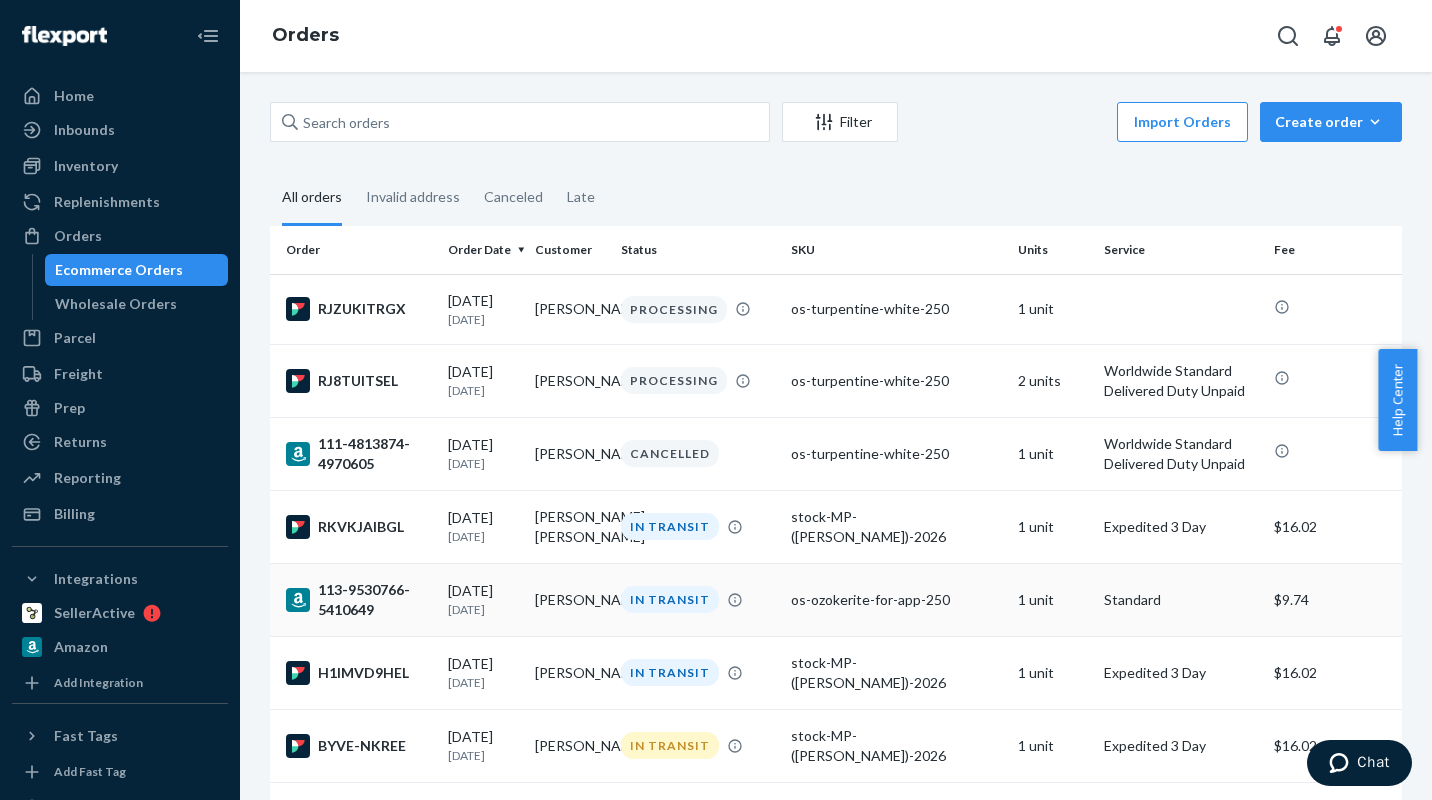 click on "[PERSON_NAME]" at bounding box center (570, 599) 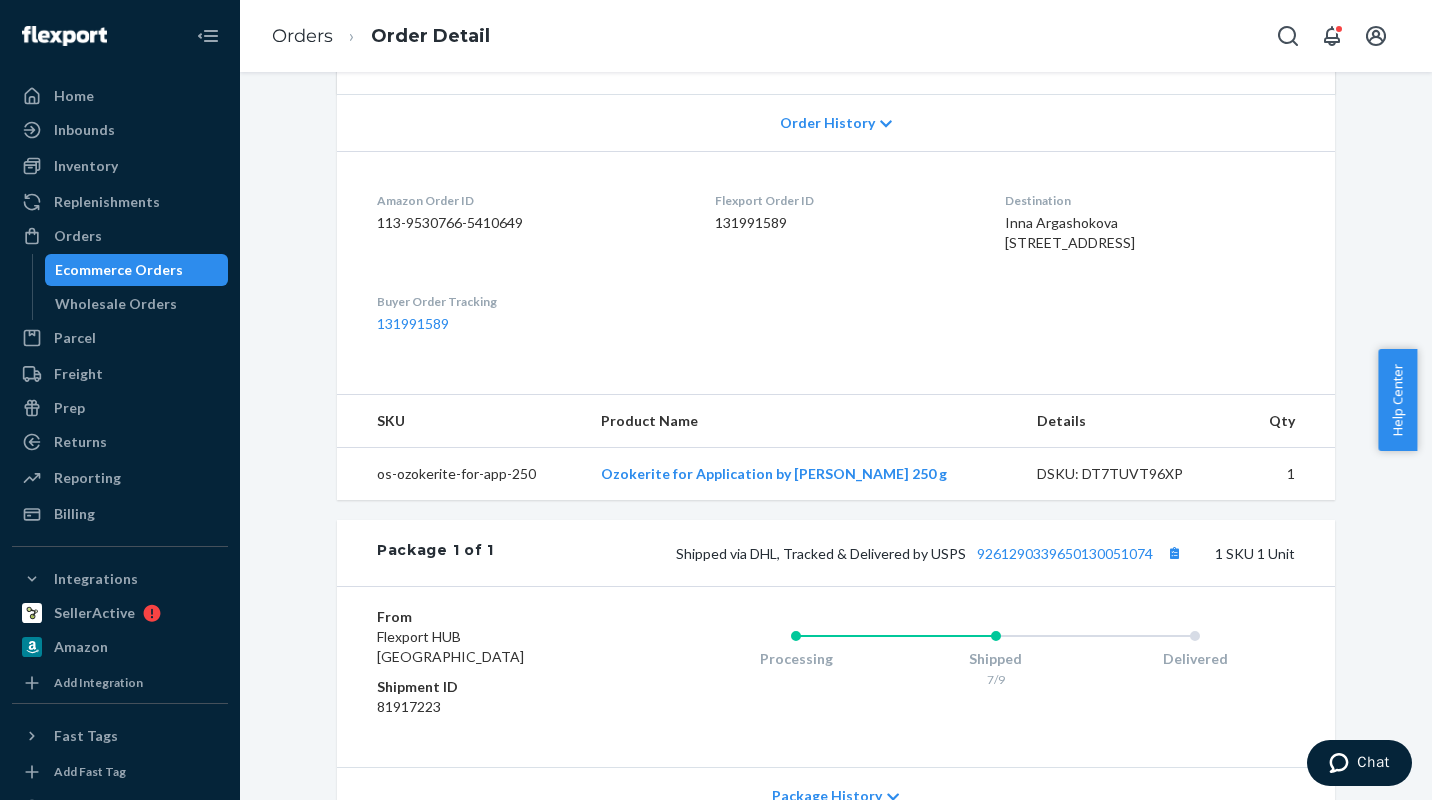 scroll, scrollTop: 430, scrollLeft: 0, axis: vertical 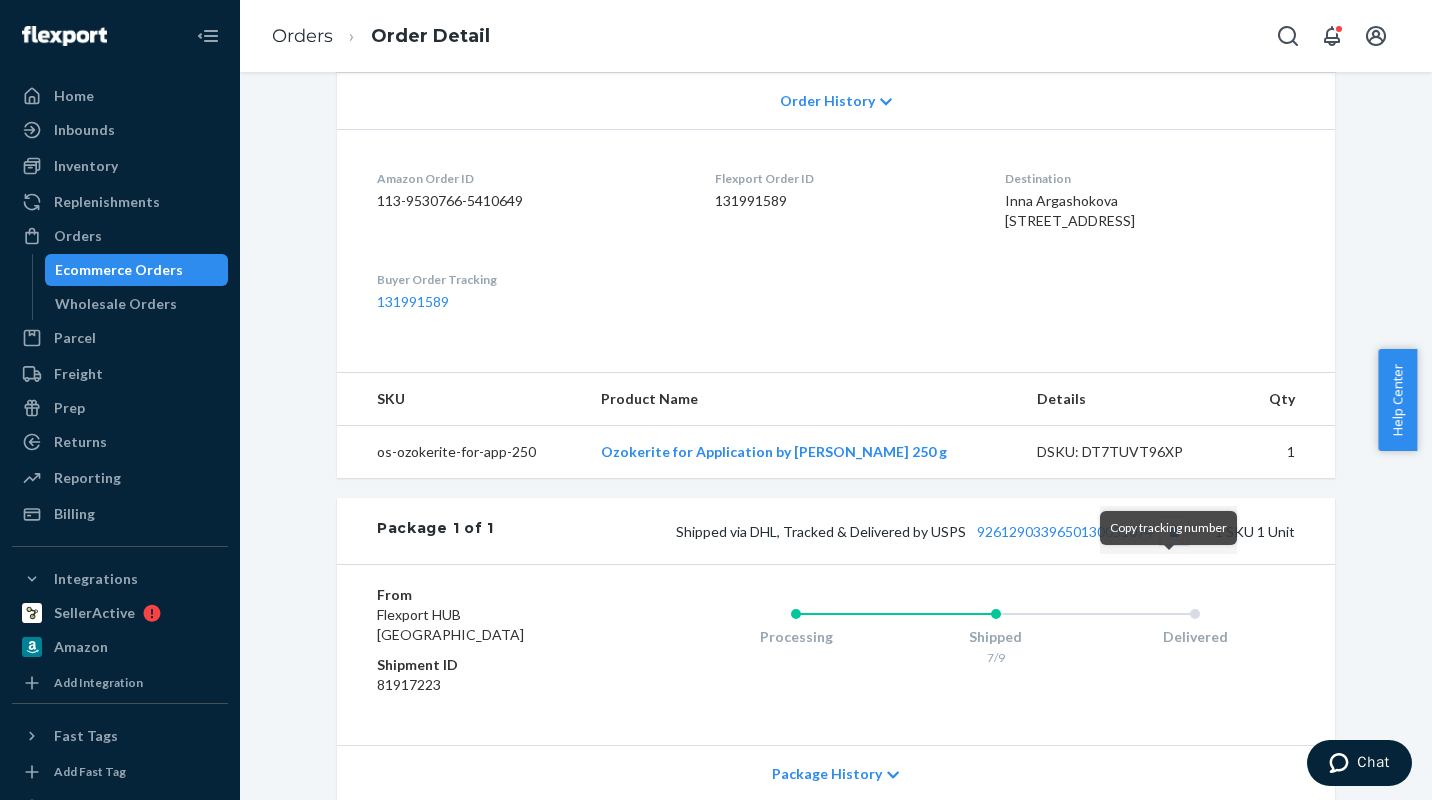 click at bounding box center (1174, 531) 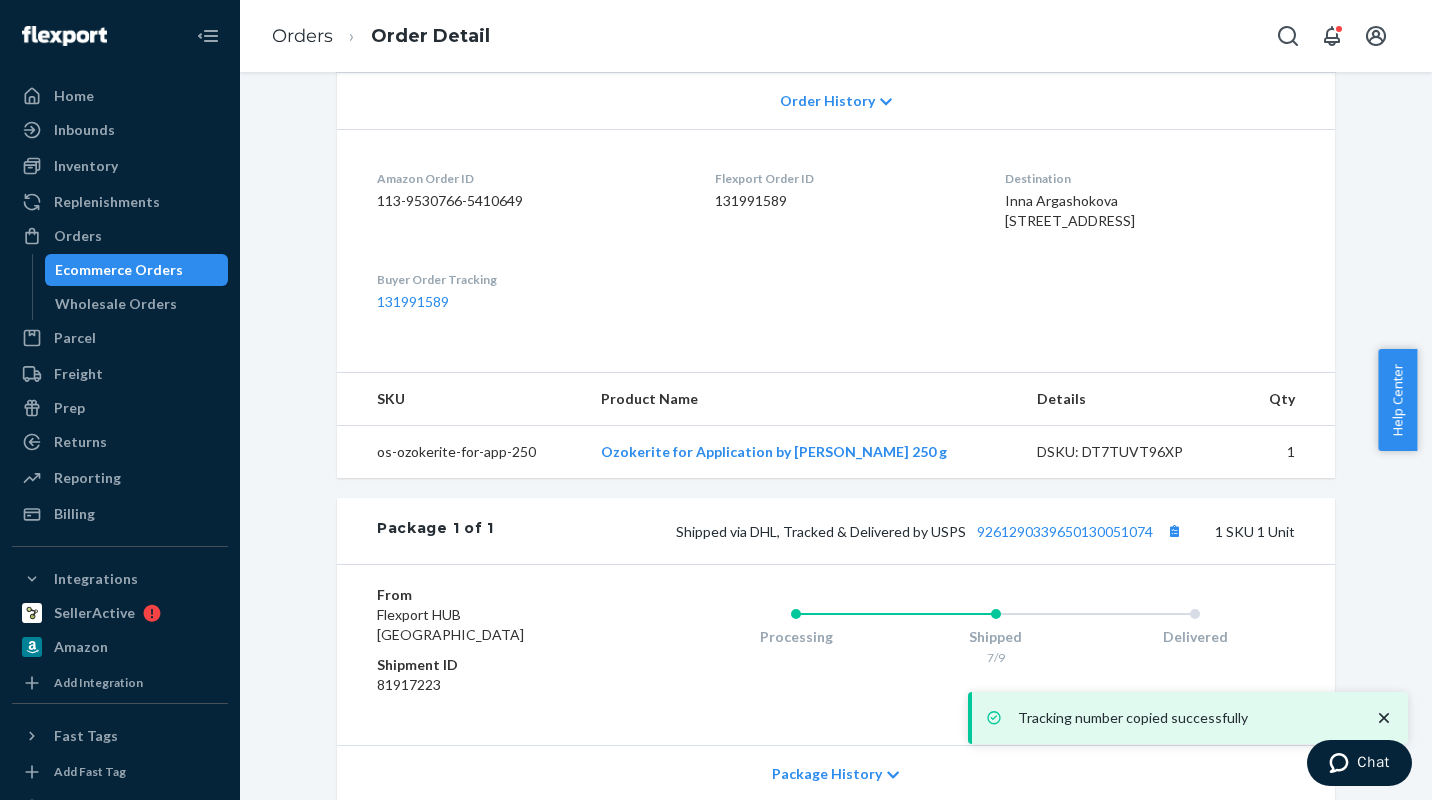 click on "Processing Shipped 7/9 Delivered" at bounding box center (955, 655) 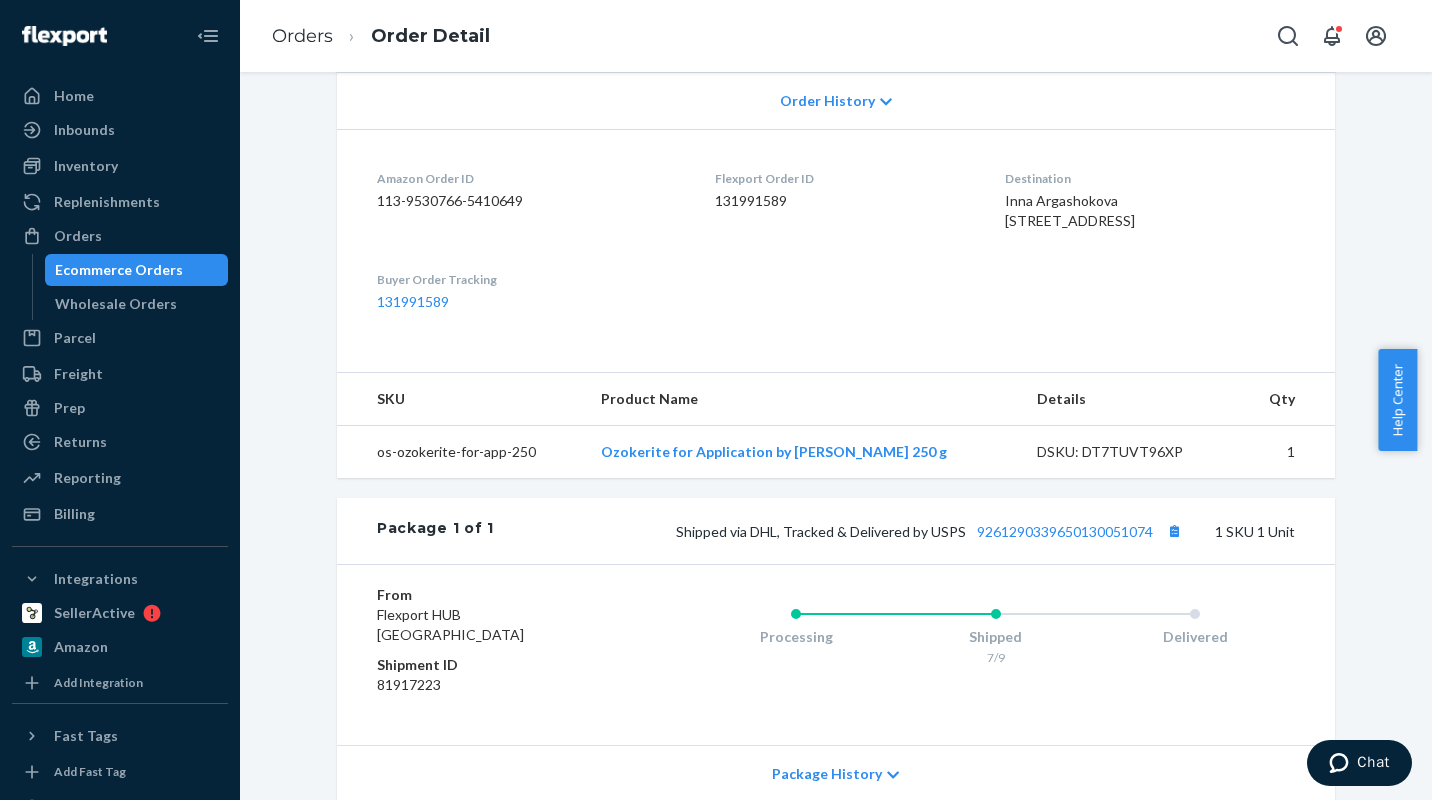 scroll, scrollTop: 0, scrollLeft: 0, axis: both 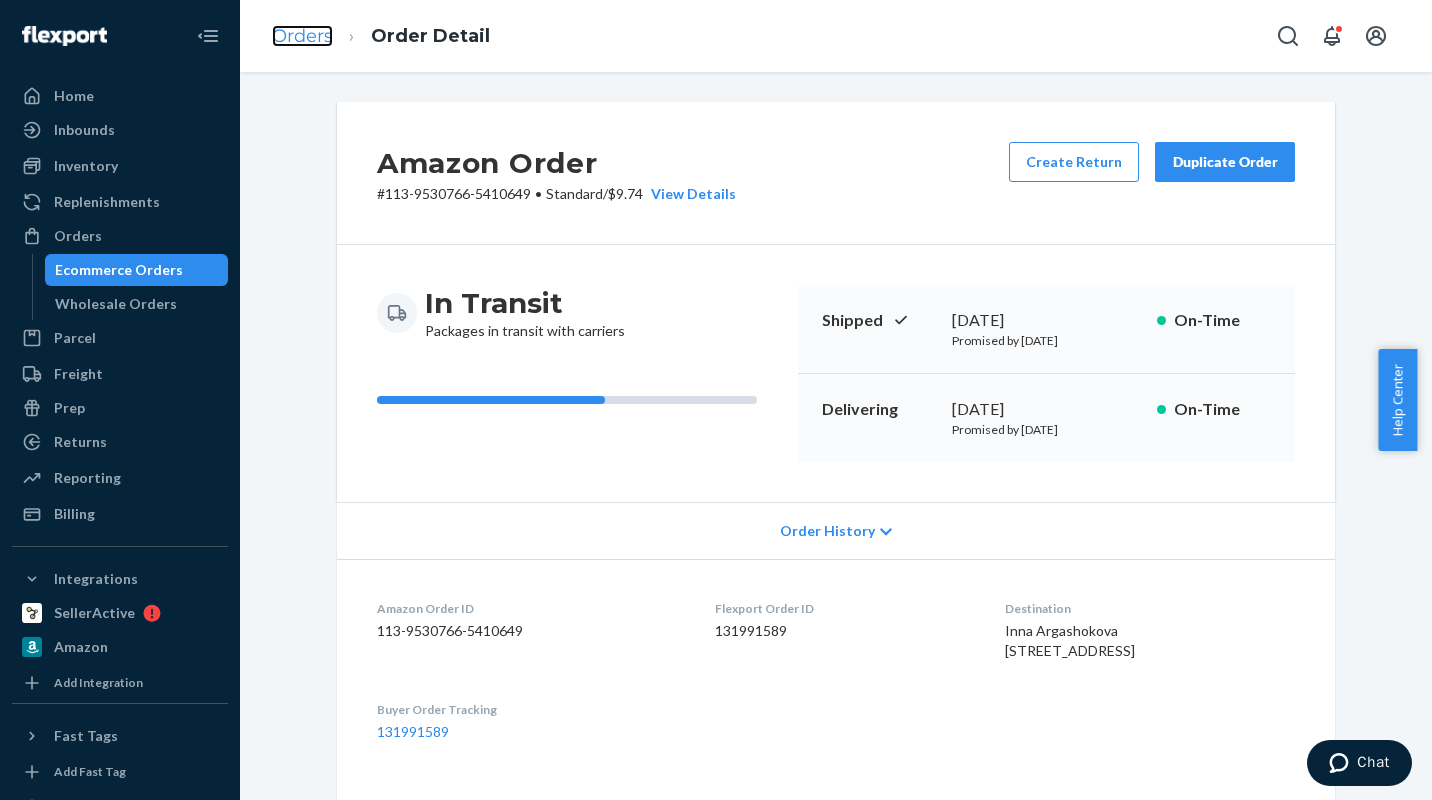 click on "Orders" at bounding box center (302, 36) 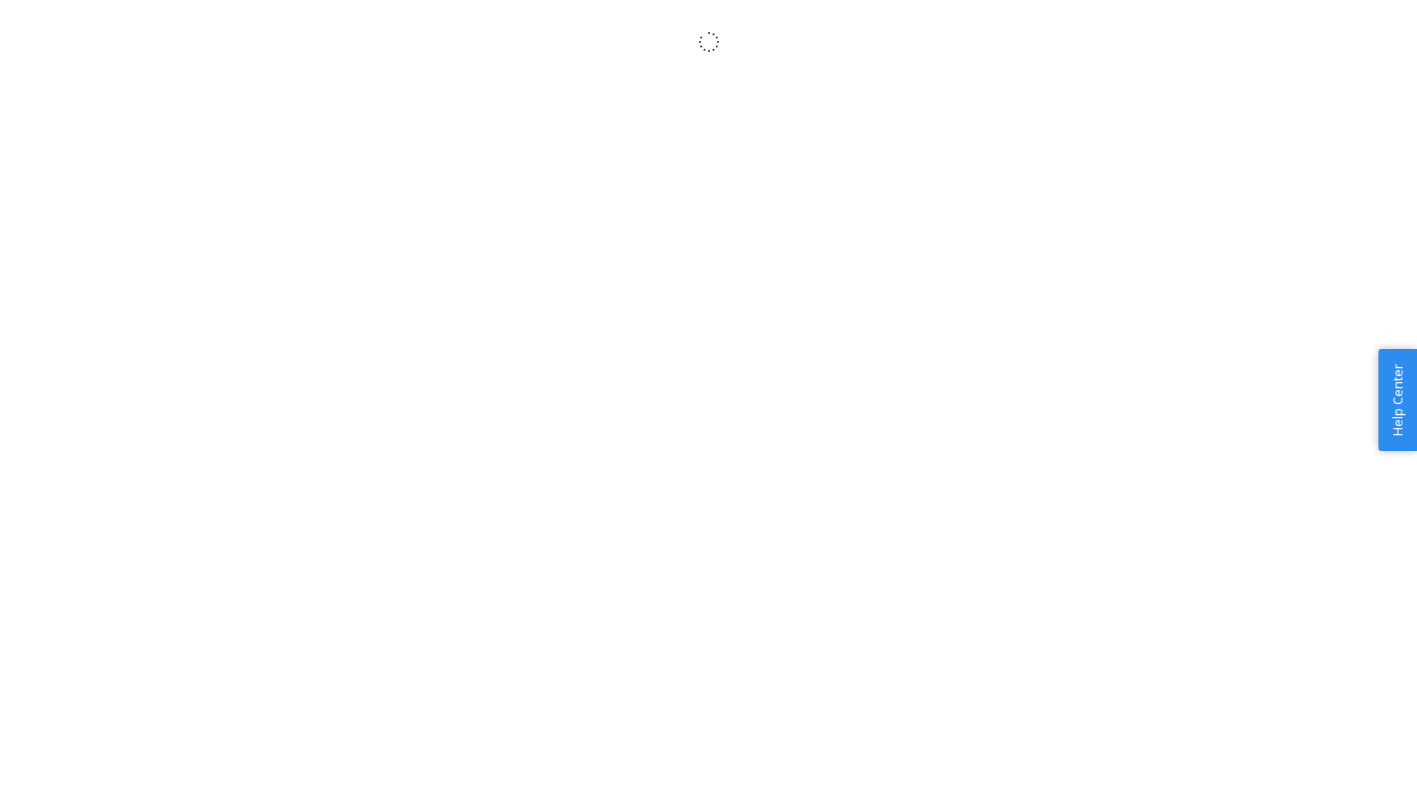scroll, scrollTop: 0, scrollLeft: 0, axis: both 